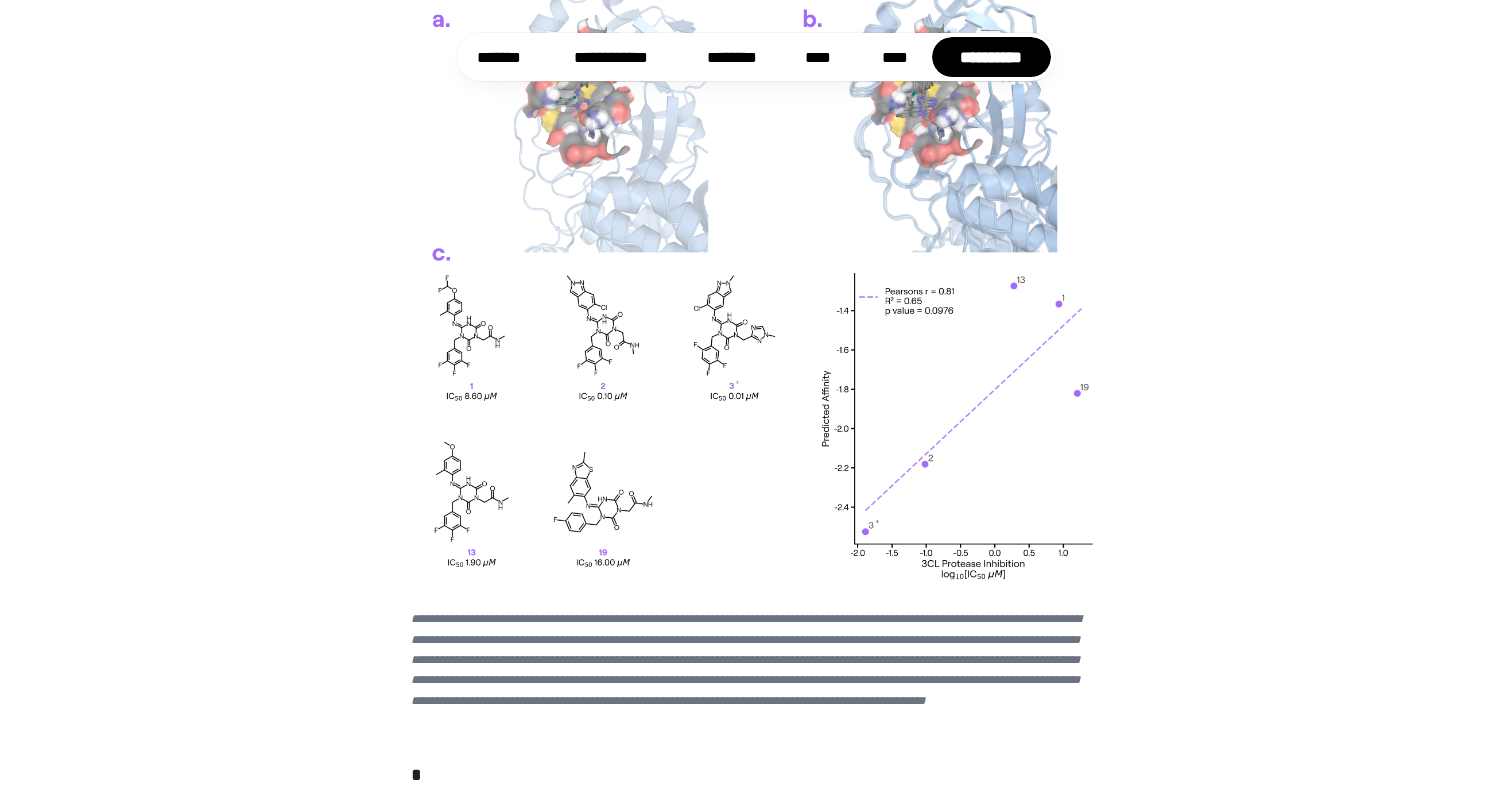scroll, scrollTop: 3481, scrollLeft: 0, axis: vertical 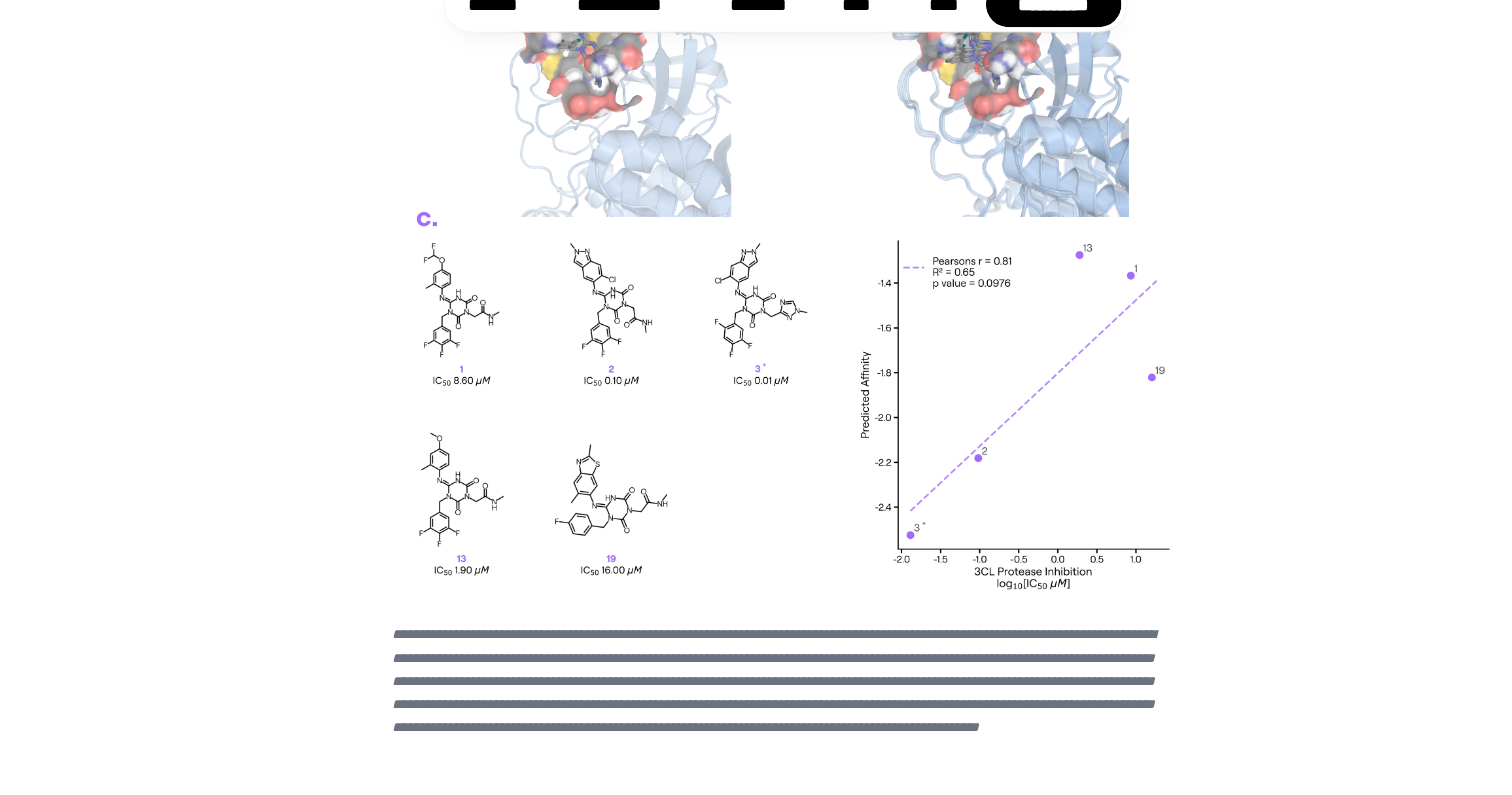click at bounding box center (756, 286) 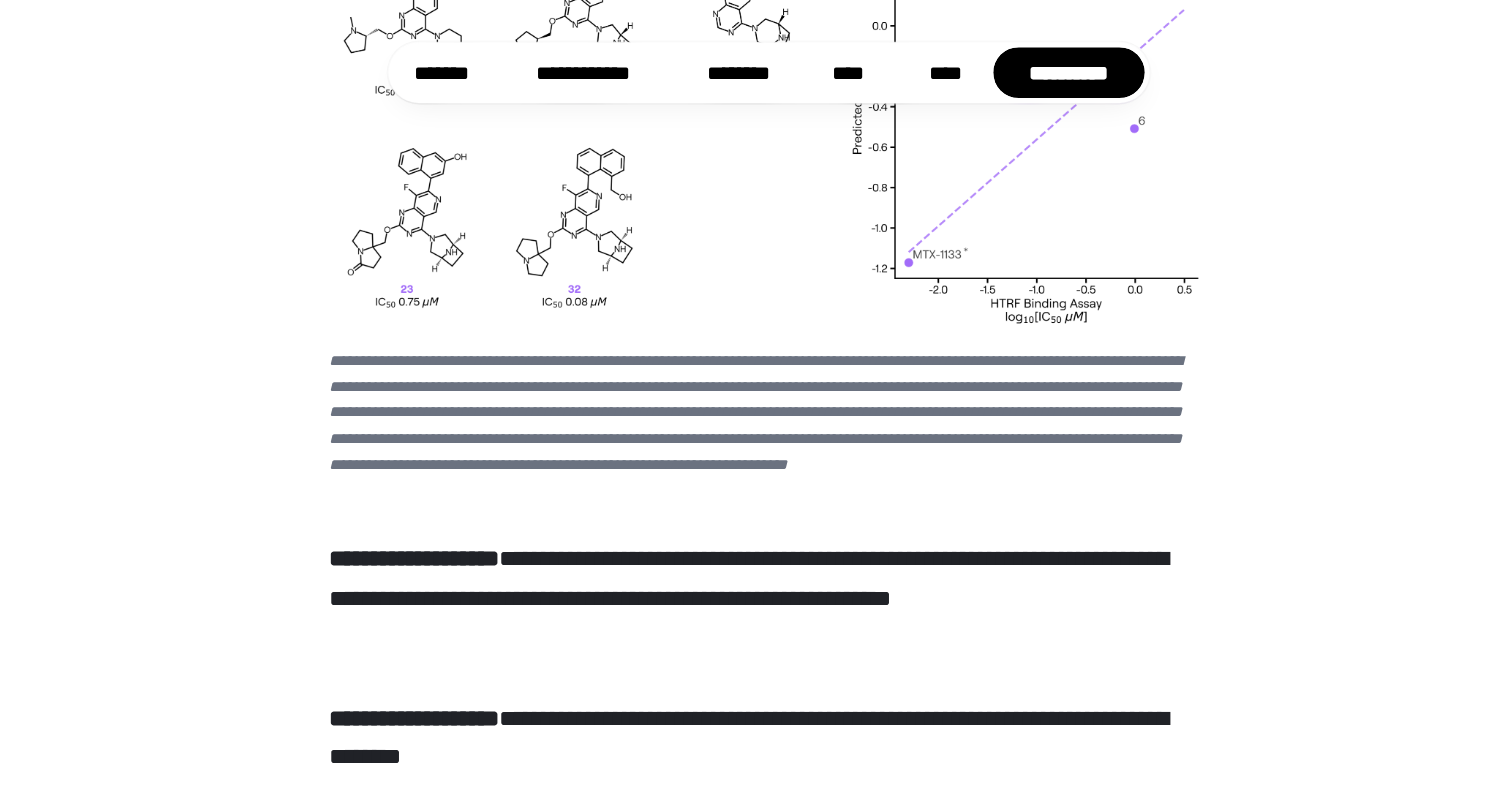 scroll, scrollTop: 2158, scrollLeft: 0, axis: vertical 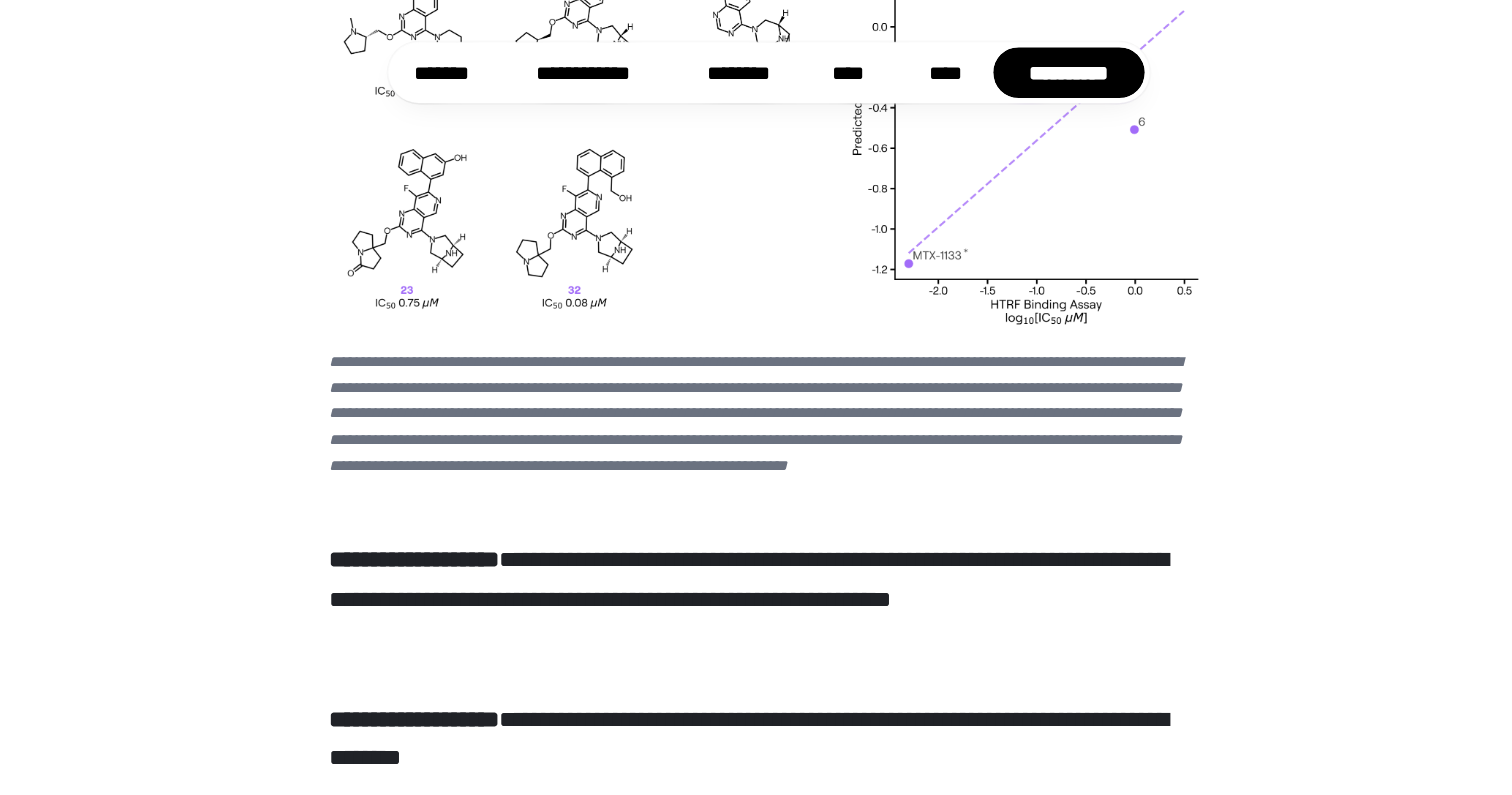 click on "**********" at bounding box center (746, 325) 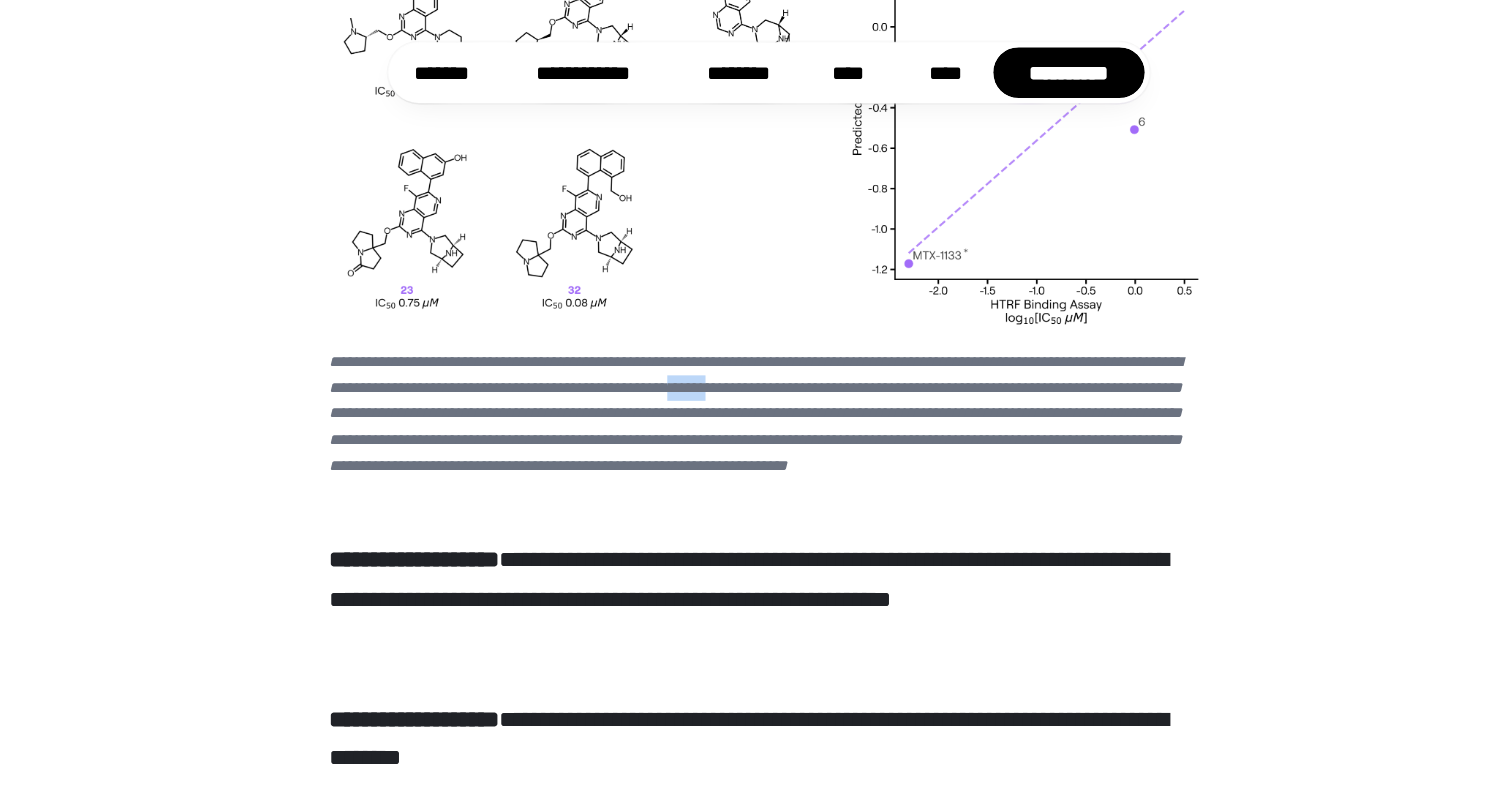click on "**********" at bounding box center [746, 325] 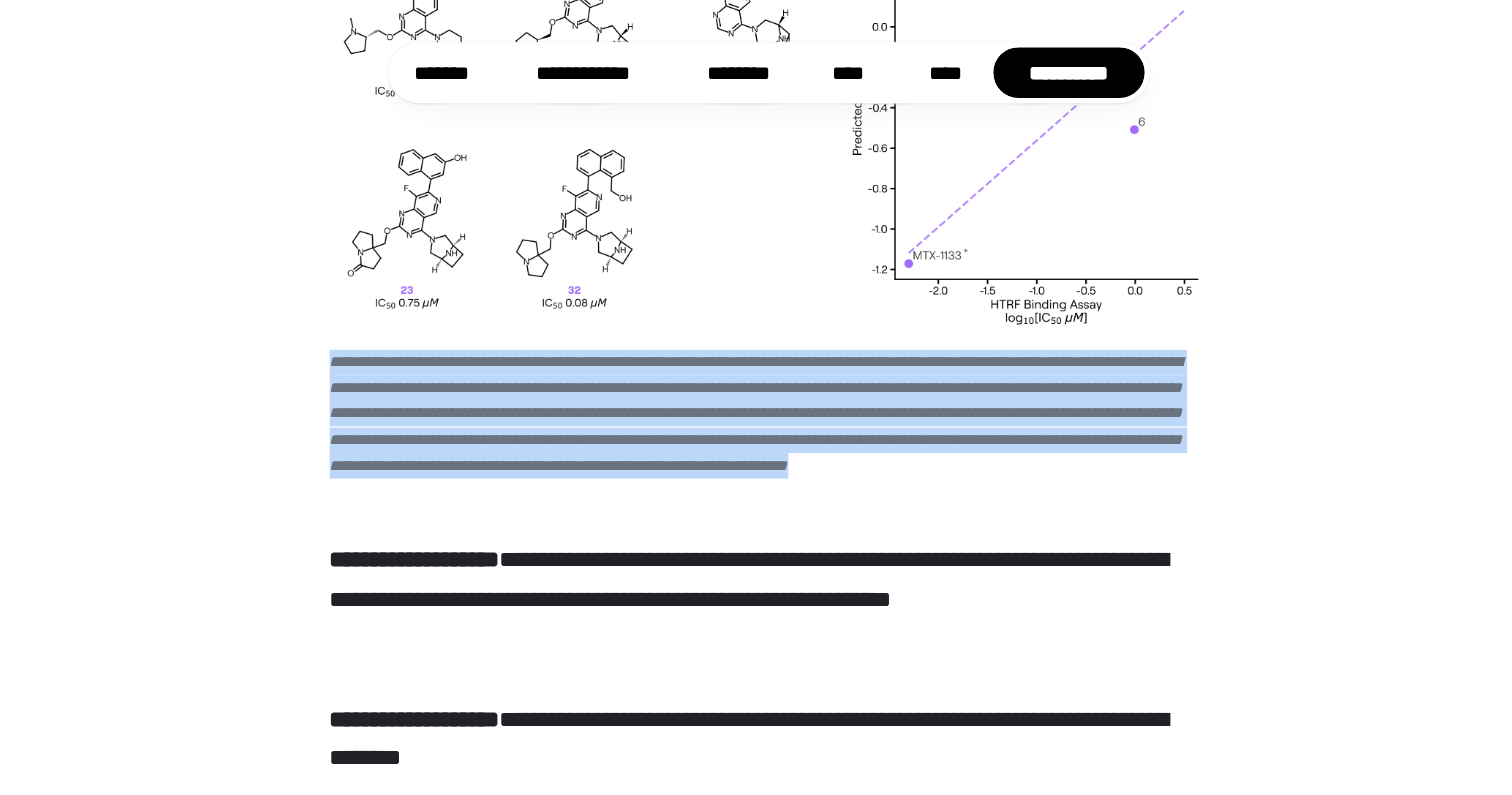 click on "**********" at bounding box center (746, 325) 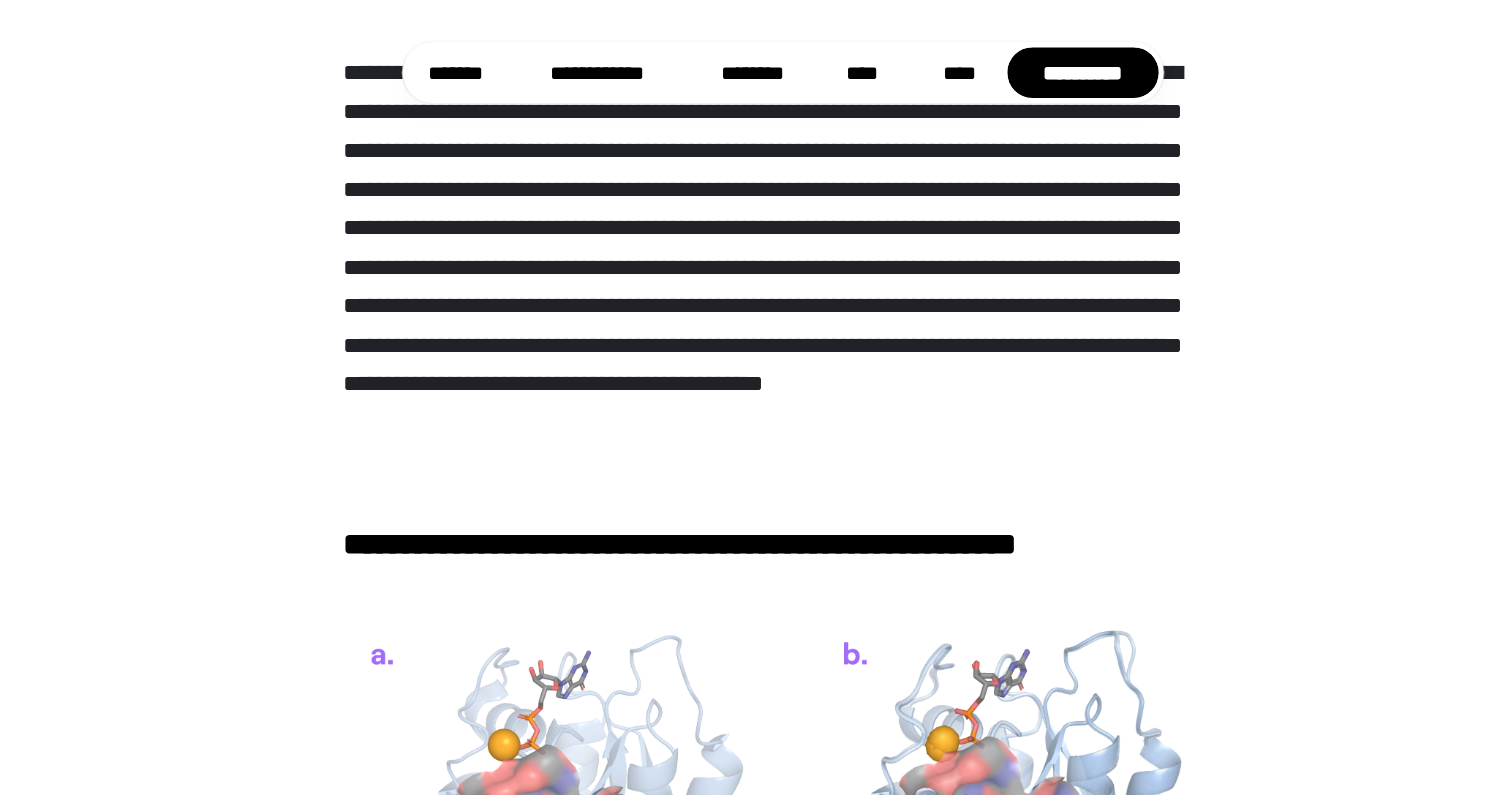 scroll, scrollTop: 1316, scrollLeft: 0, axis: vertical 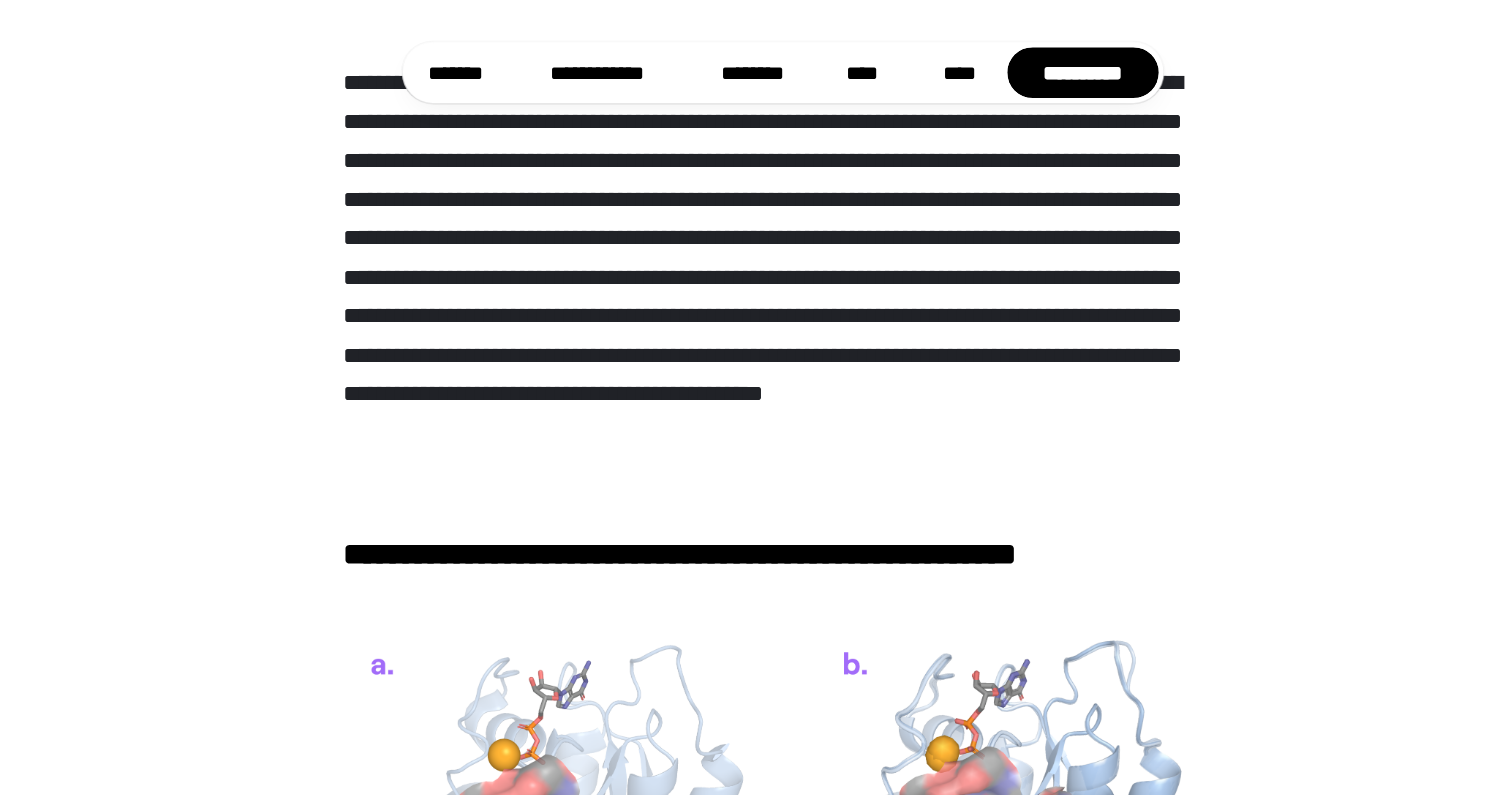 click on "**********" at bounding box center [756, 218] 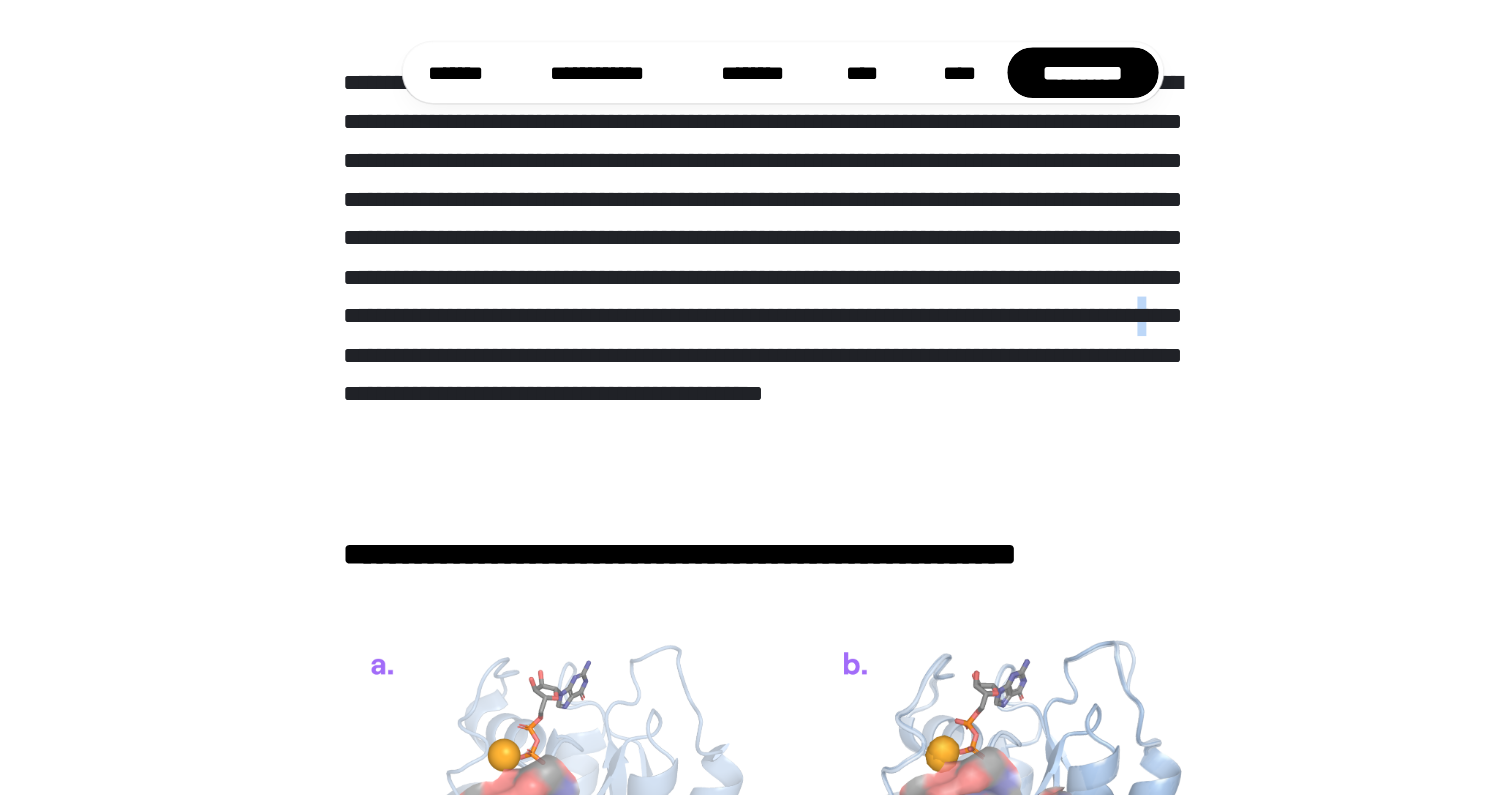 click on "**********" at bounding box center [756, 218] 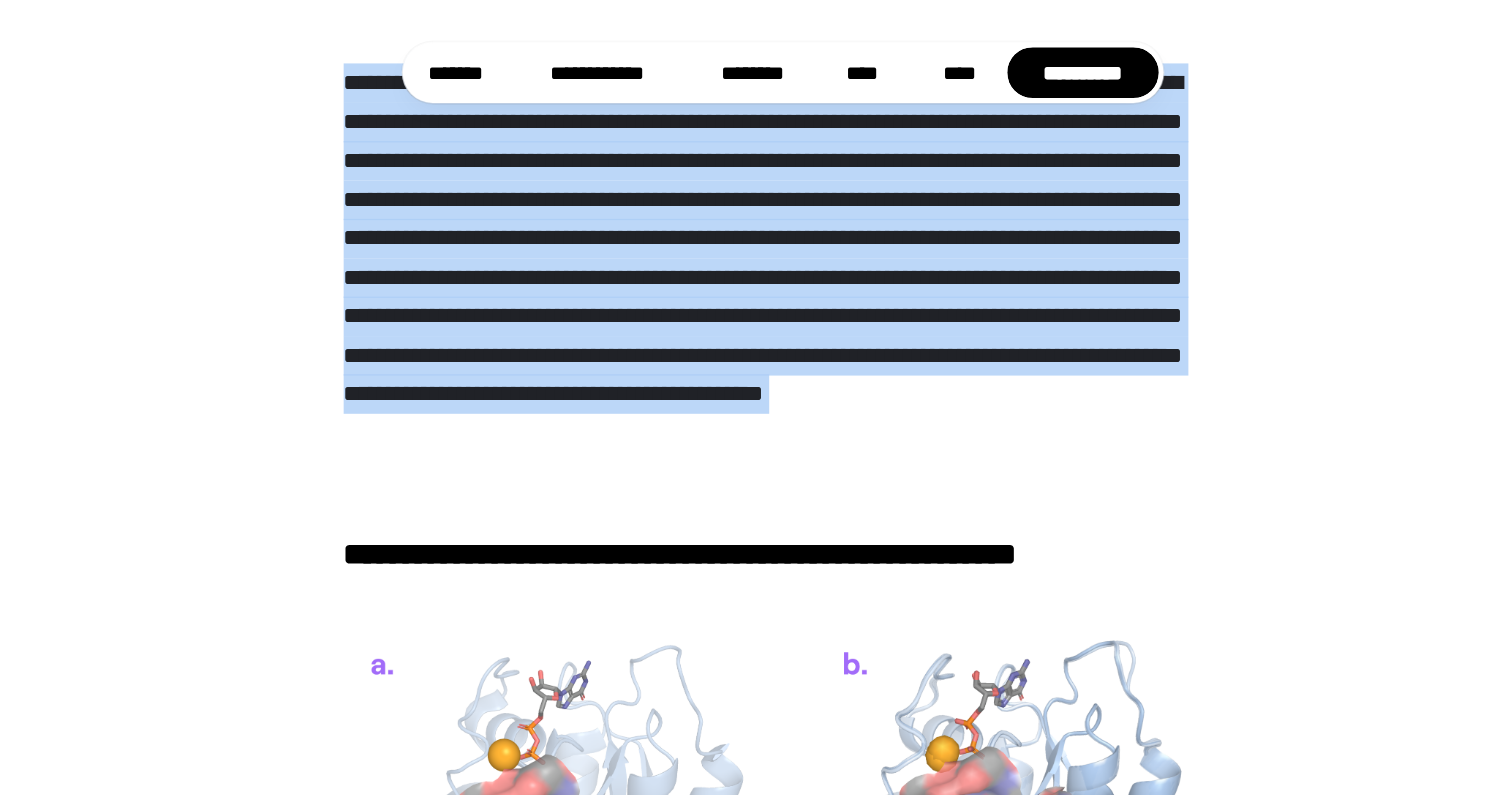 click on "**********" at bounding box center [756, 218] 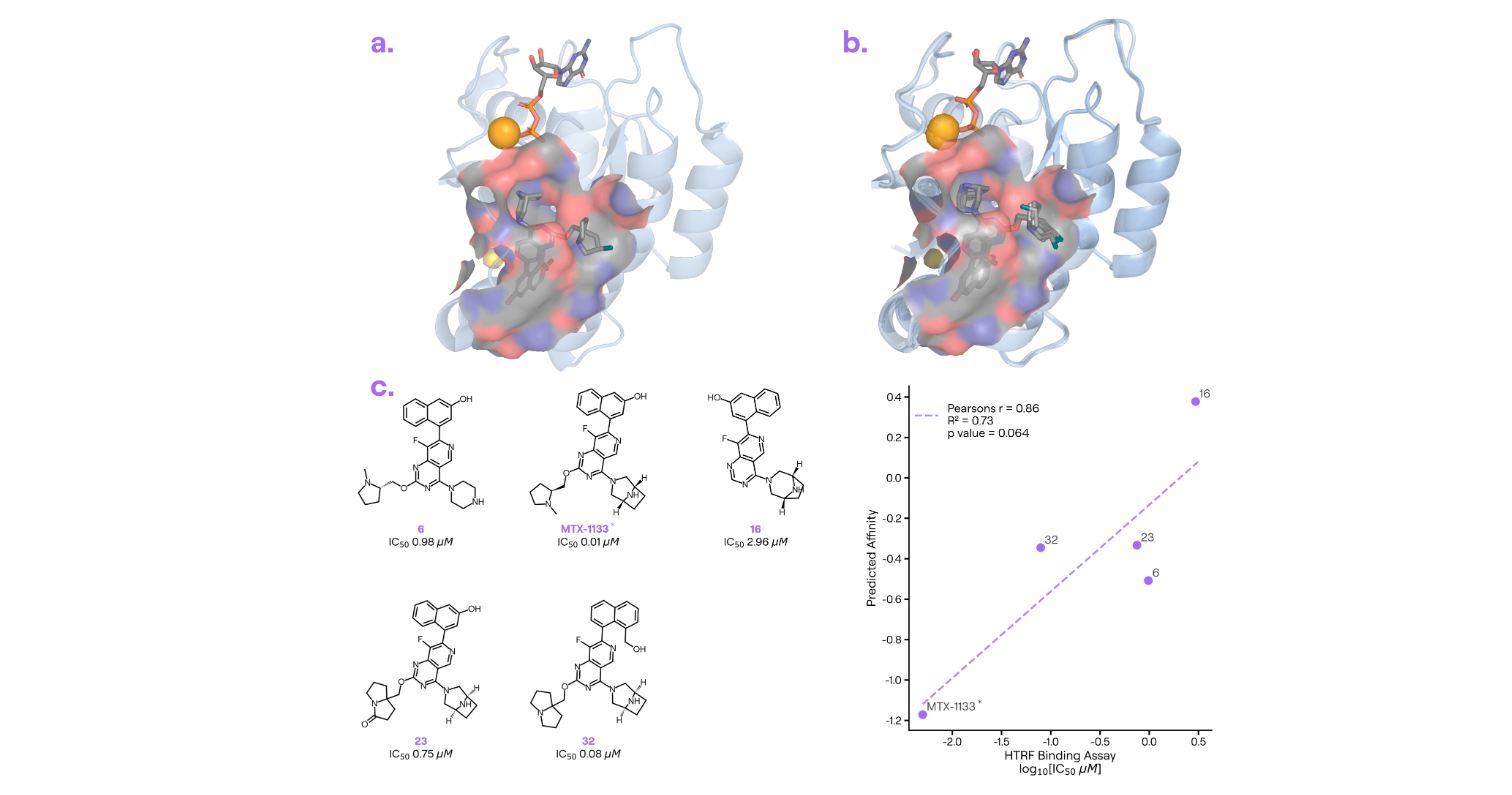 scroll, scrollTop: 1831, scrollLeft: 0, axis: vertical 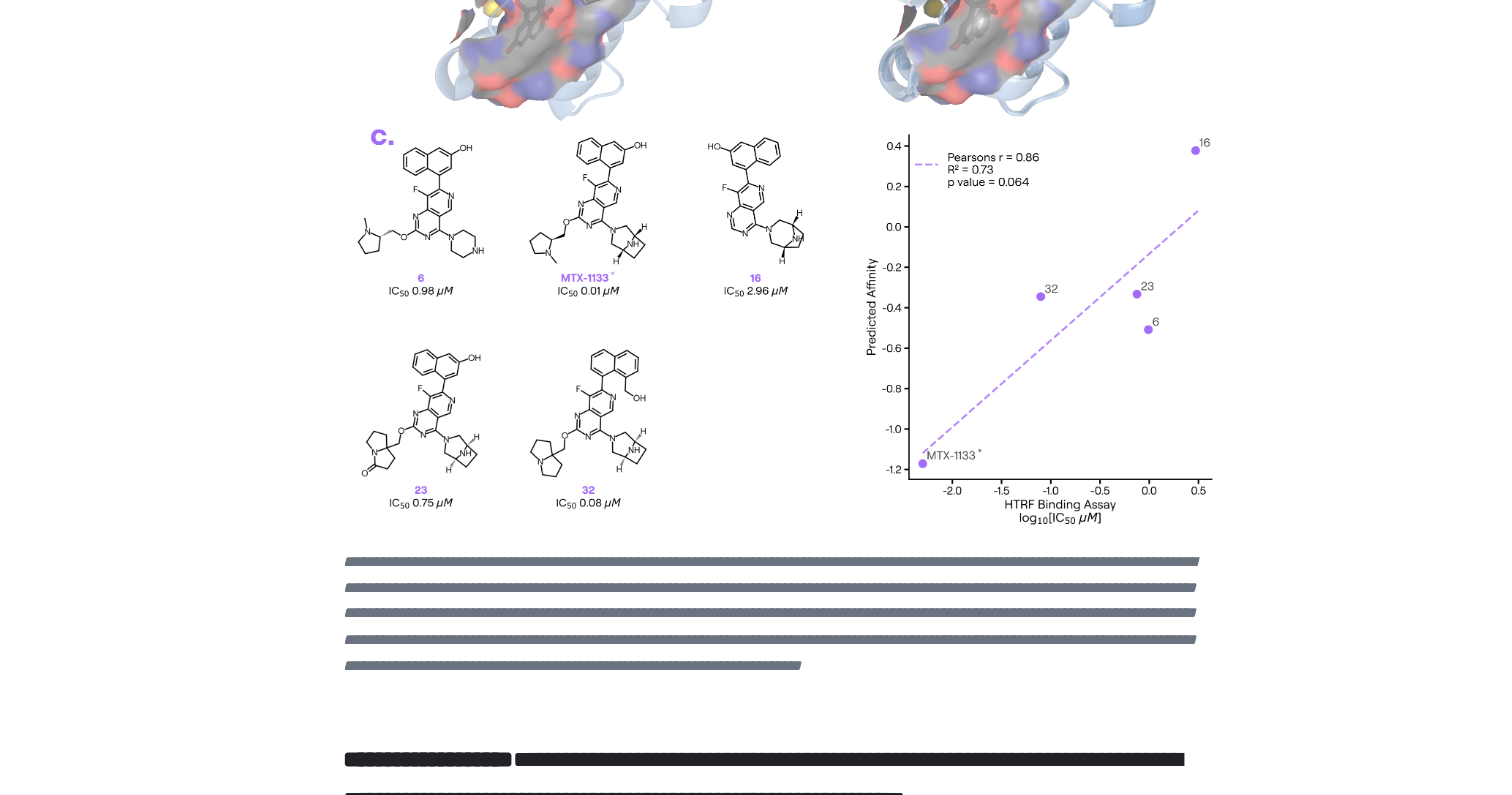 click on "**********" at bounding box center [746, 652] 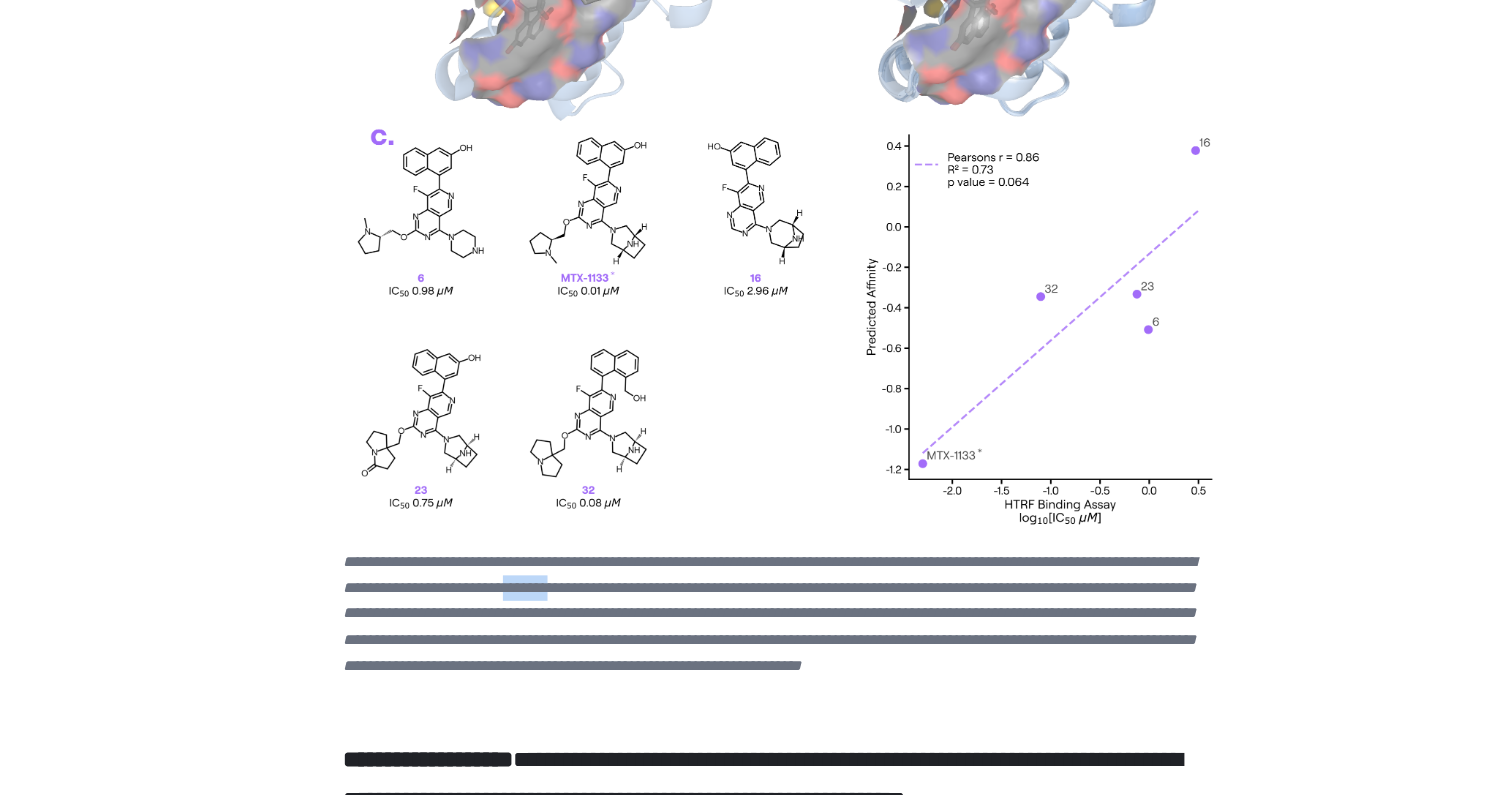 click on "**********" at bounding box center (746, 652) 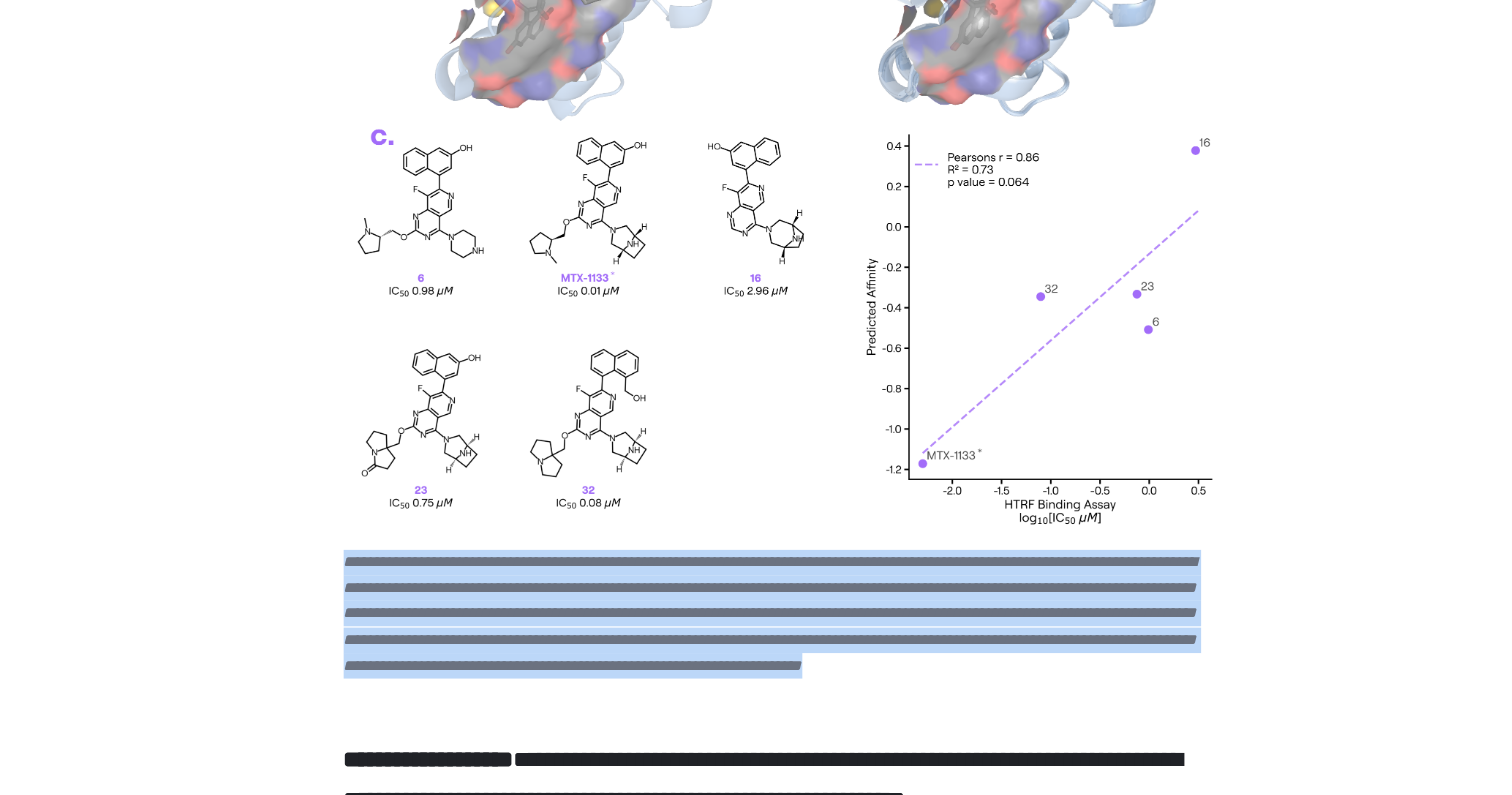 click on "**********" at bounding box center (746, 652) 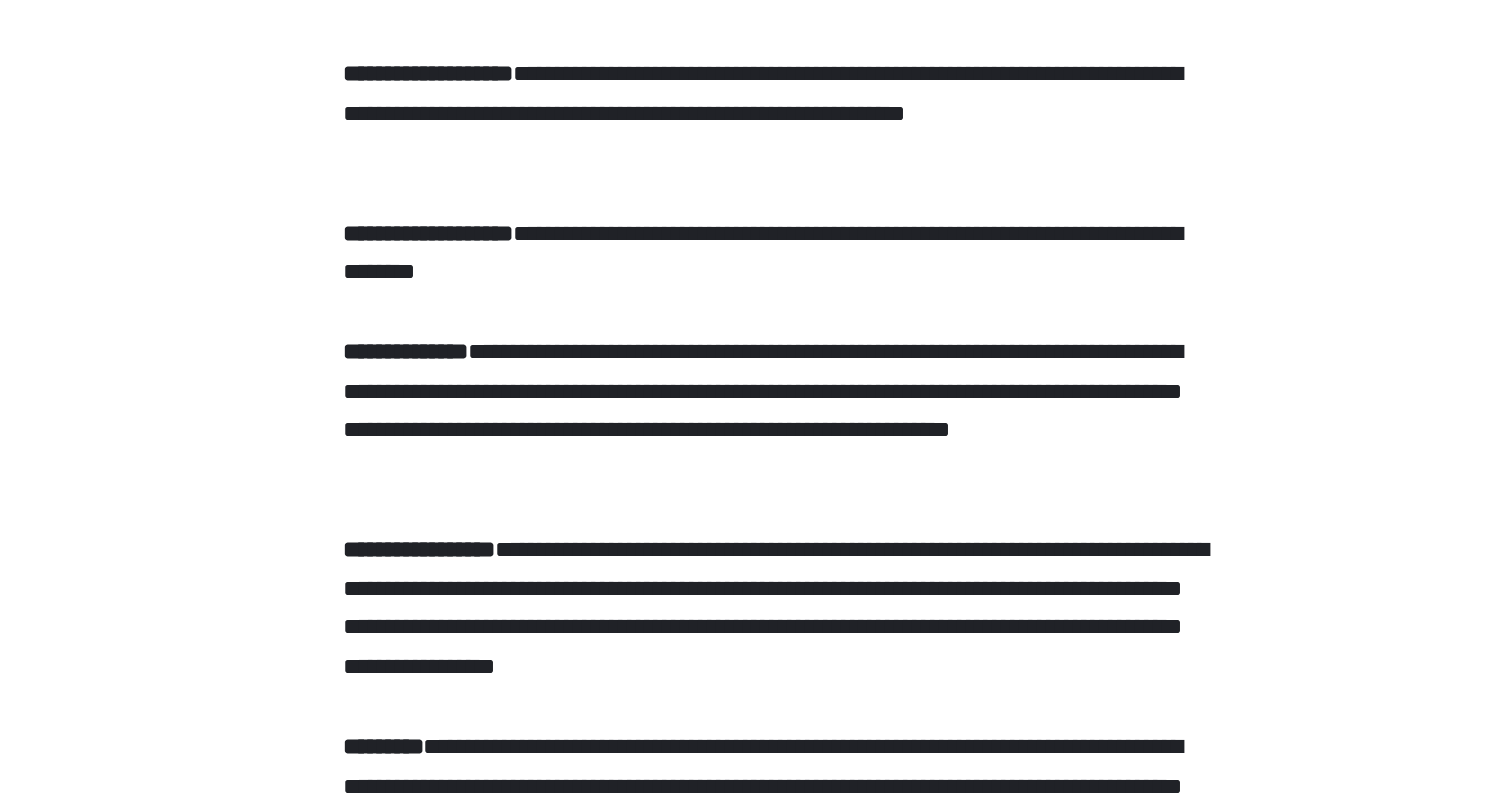 click on "**********" at bounding box center (756, 369) 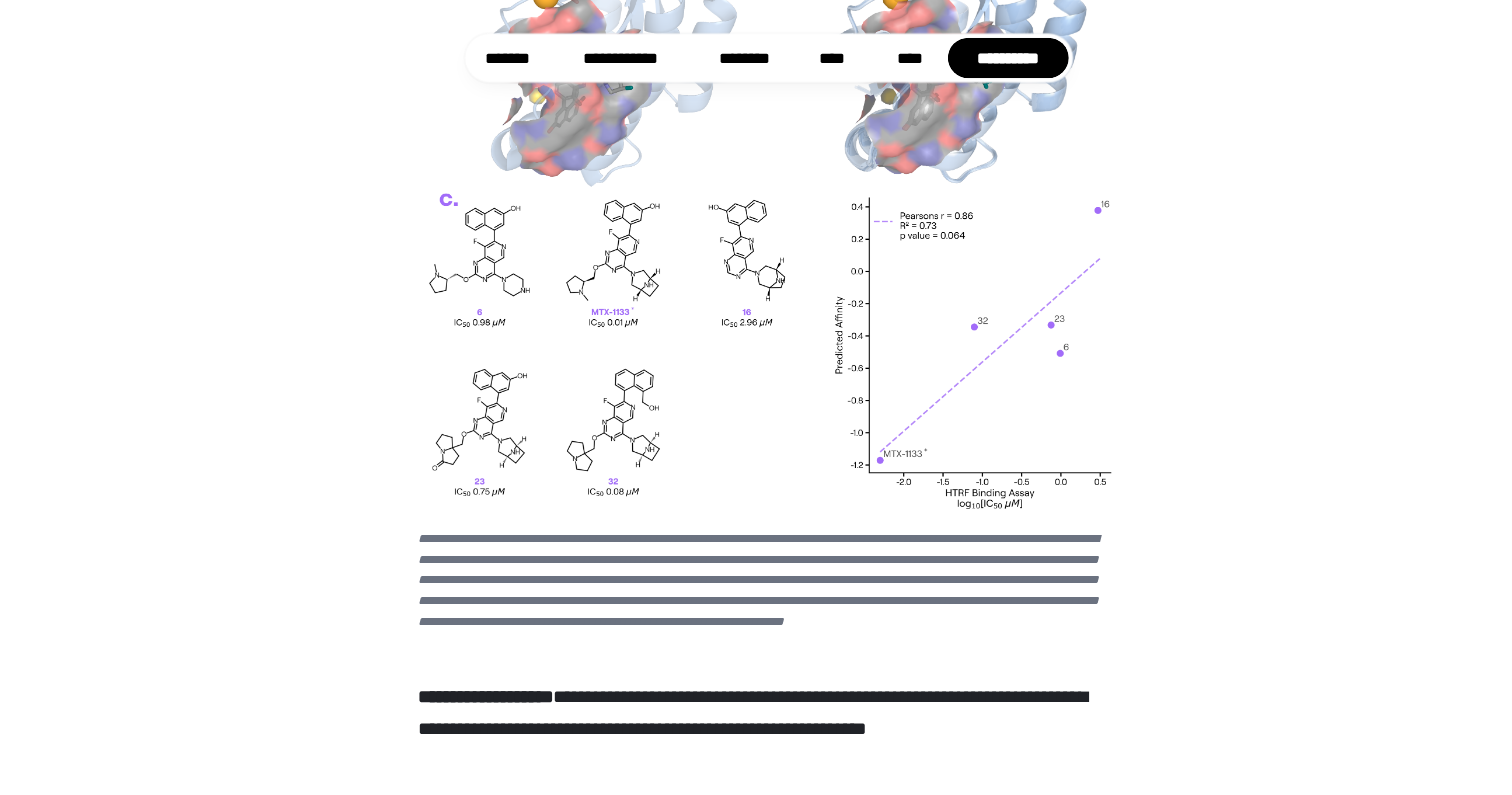 scroll, scrollTop: 1908, scrollLeft: 0, axis: vertical 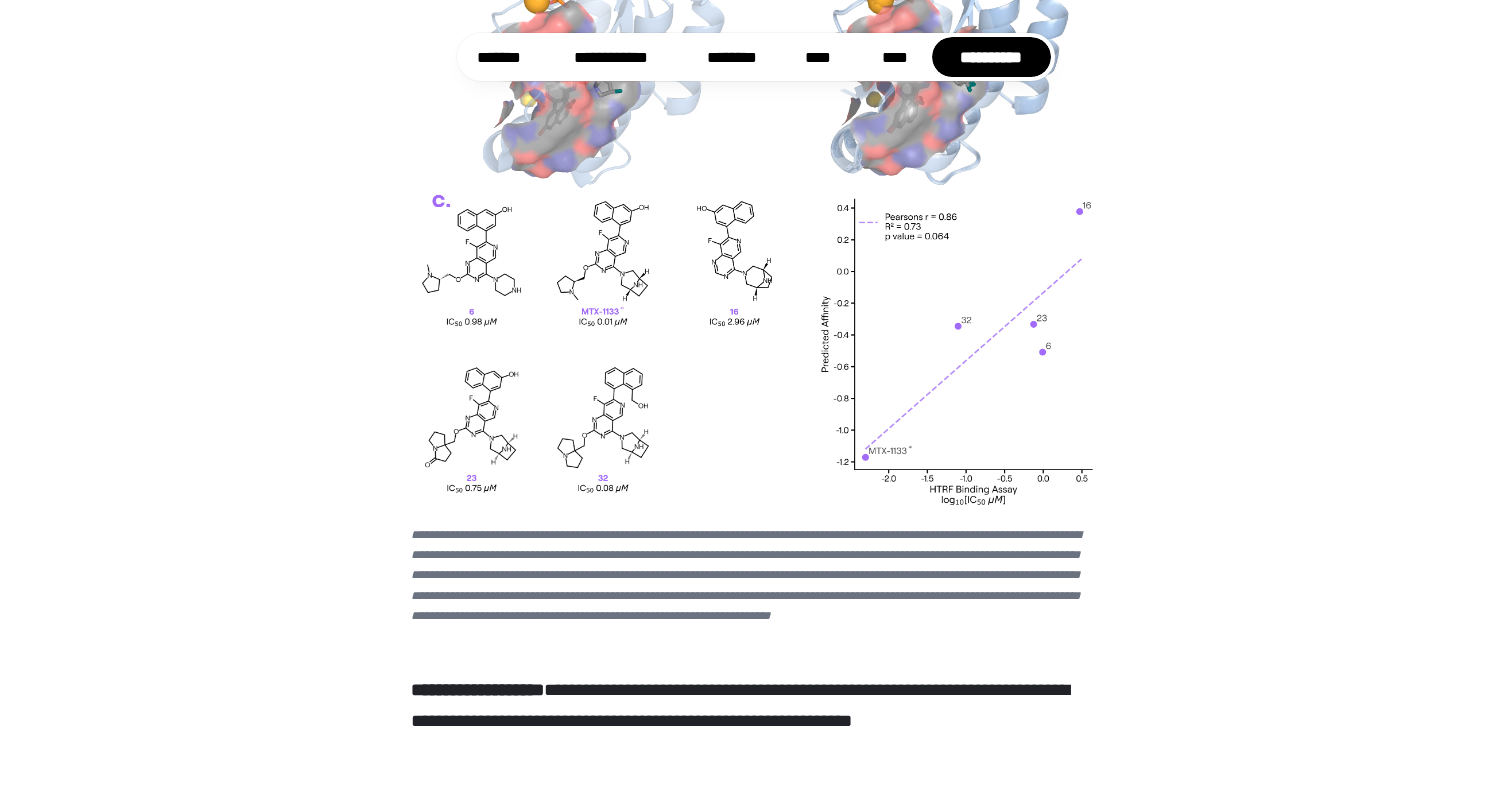 click on "**********" at bounding box center [746, 575] 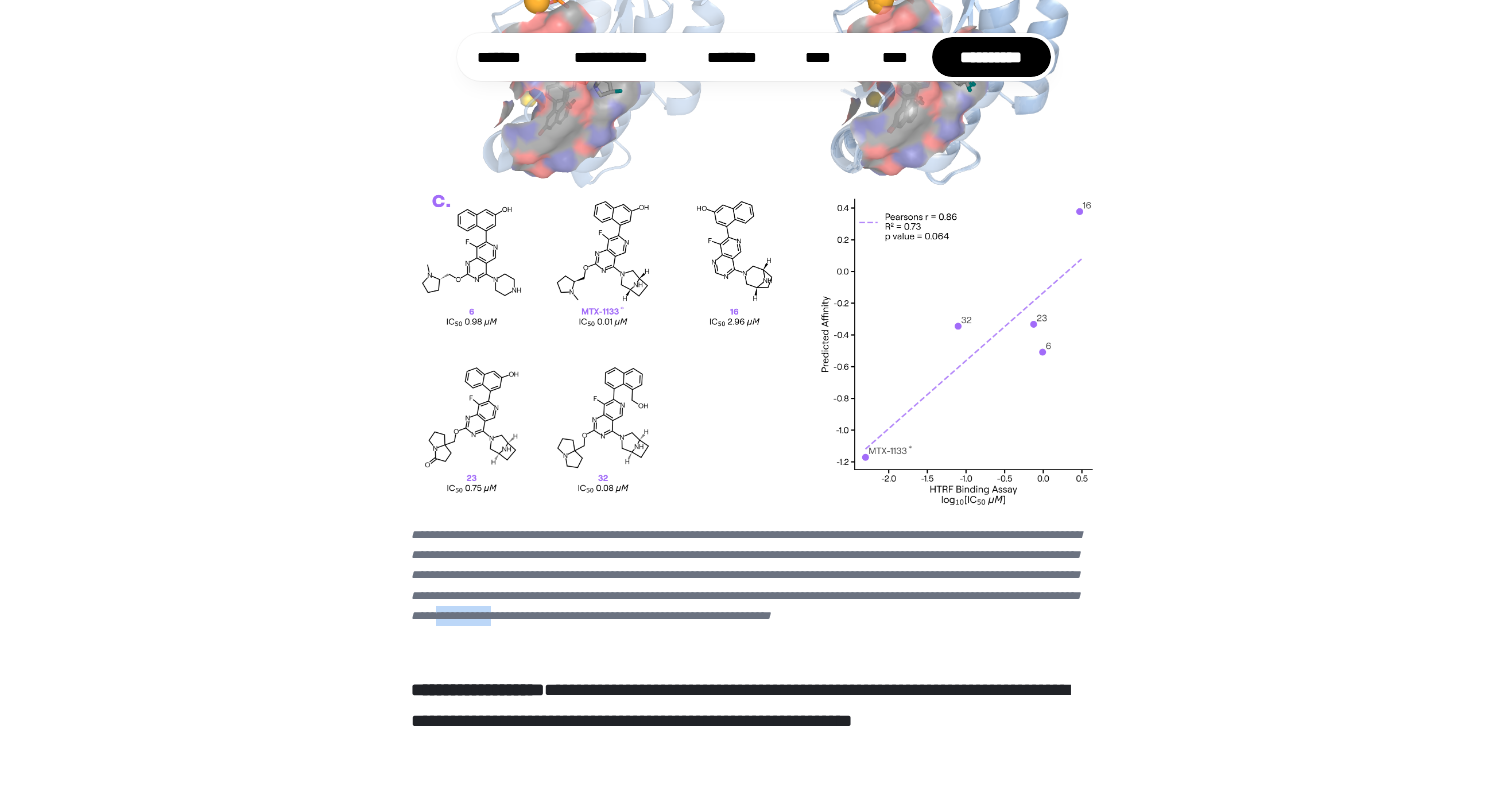 click on "**********" at bounding box center [746, 575] 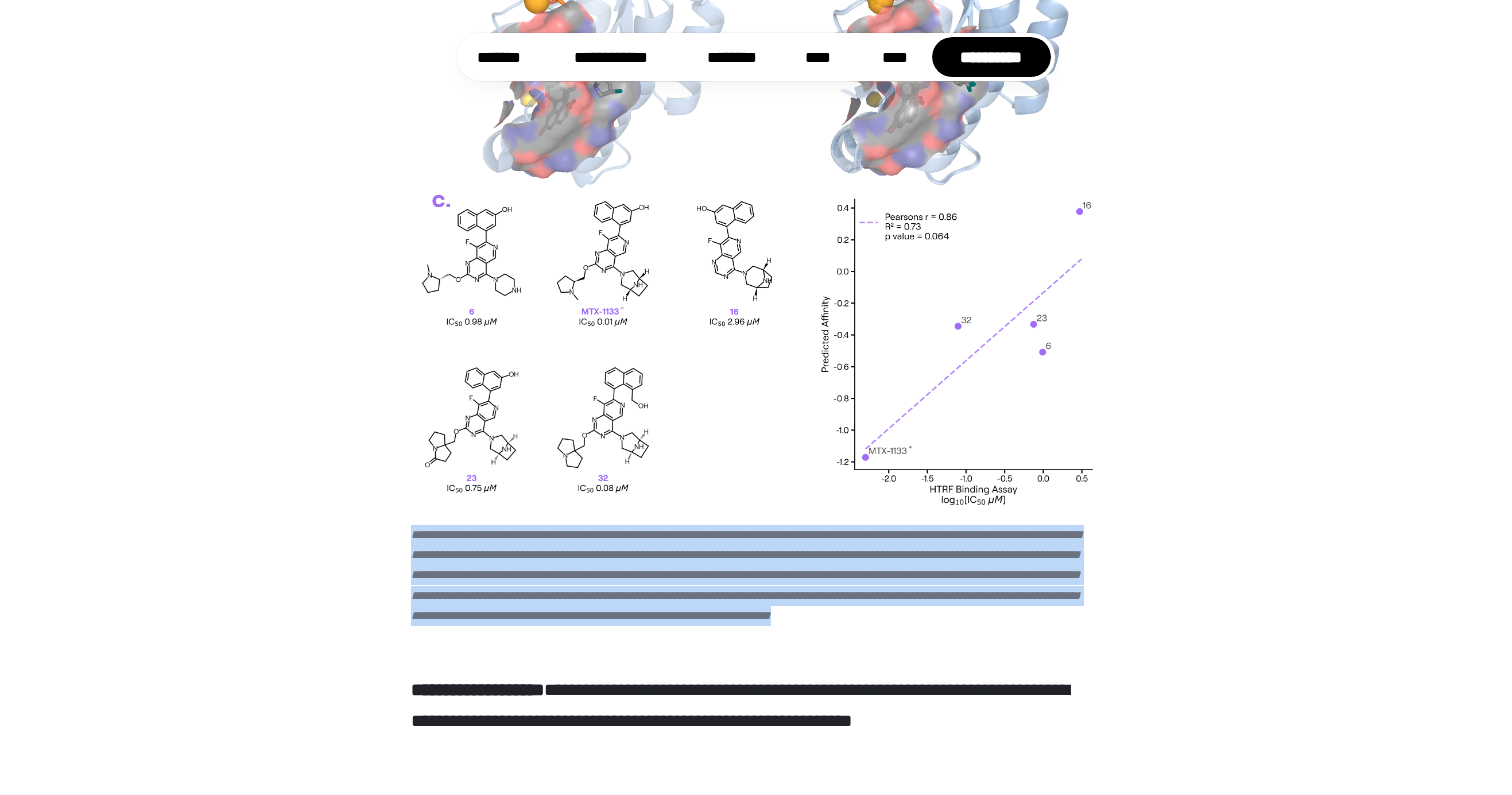 click on "**********" at bounding box center [746, 575] 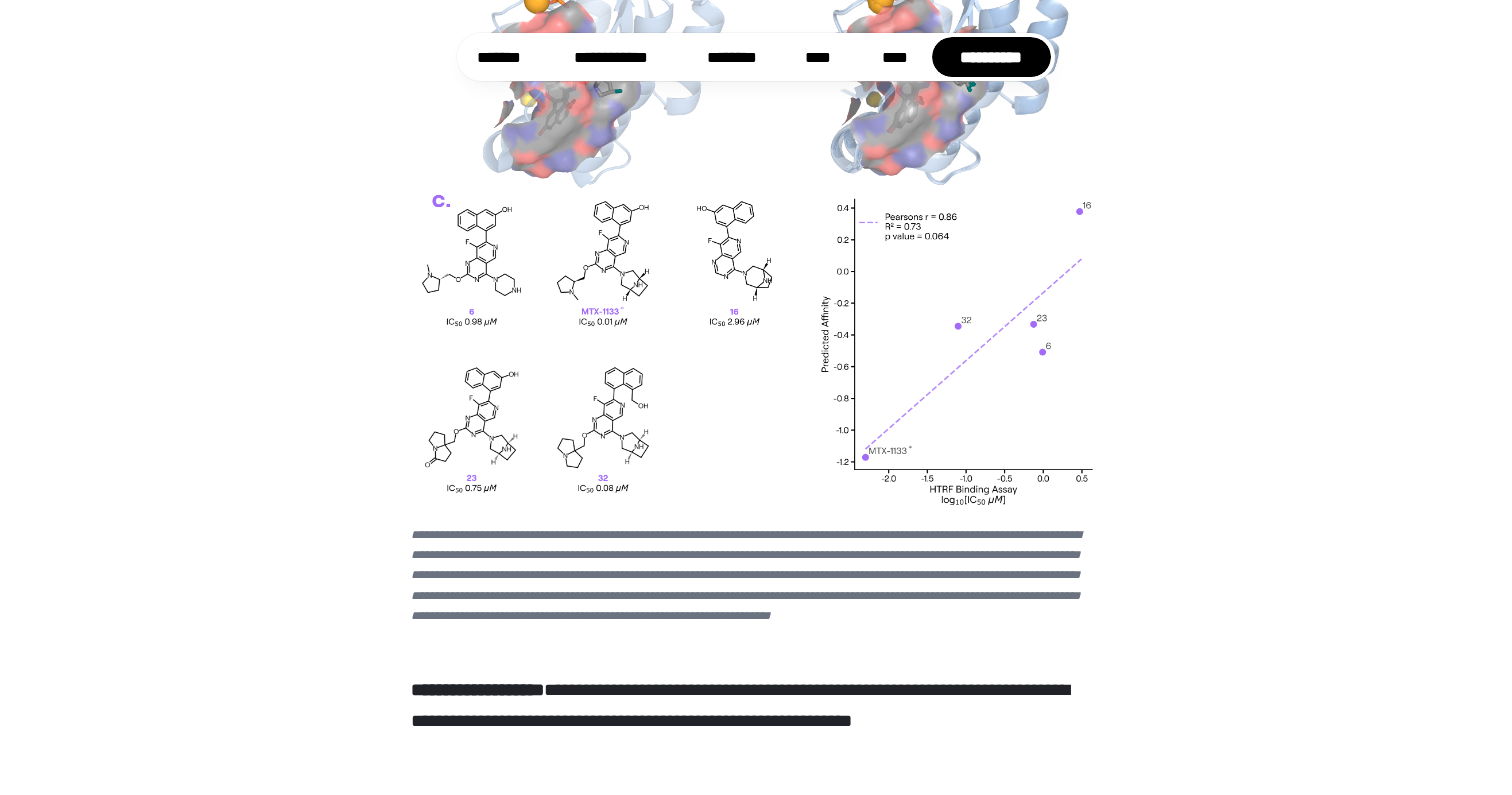 click on "**********" at bounding box center [746, 575] 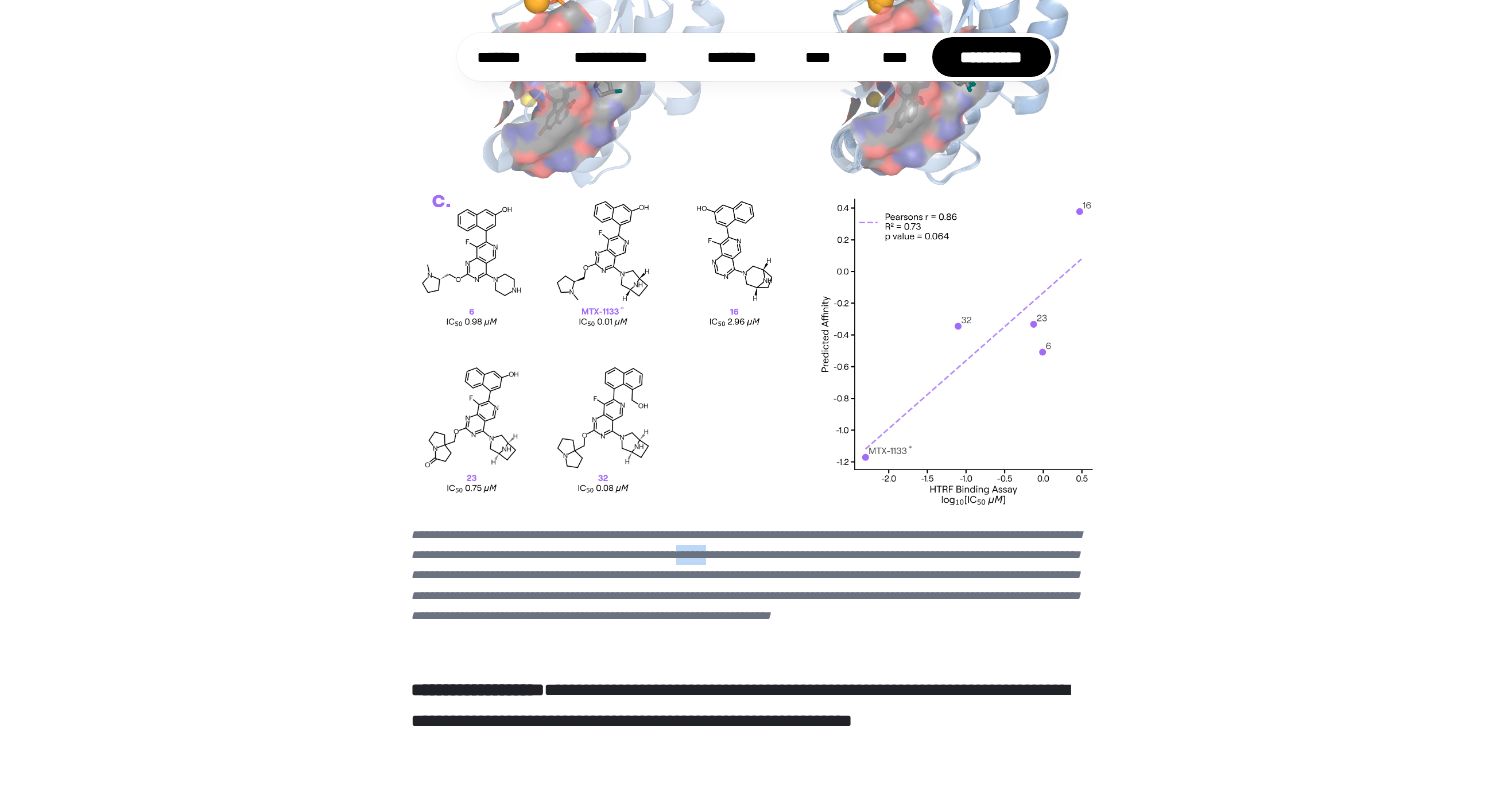 click on "**********" at bounding box center [746, 575] 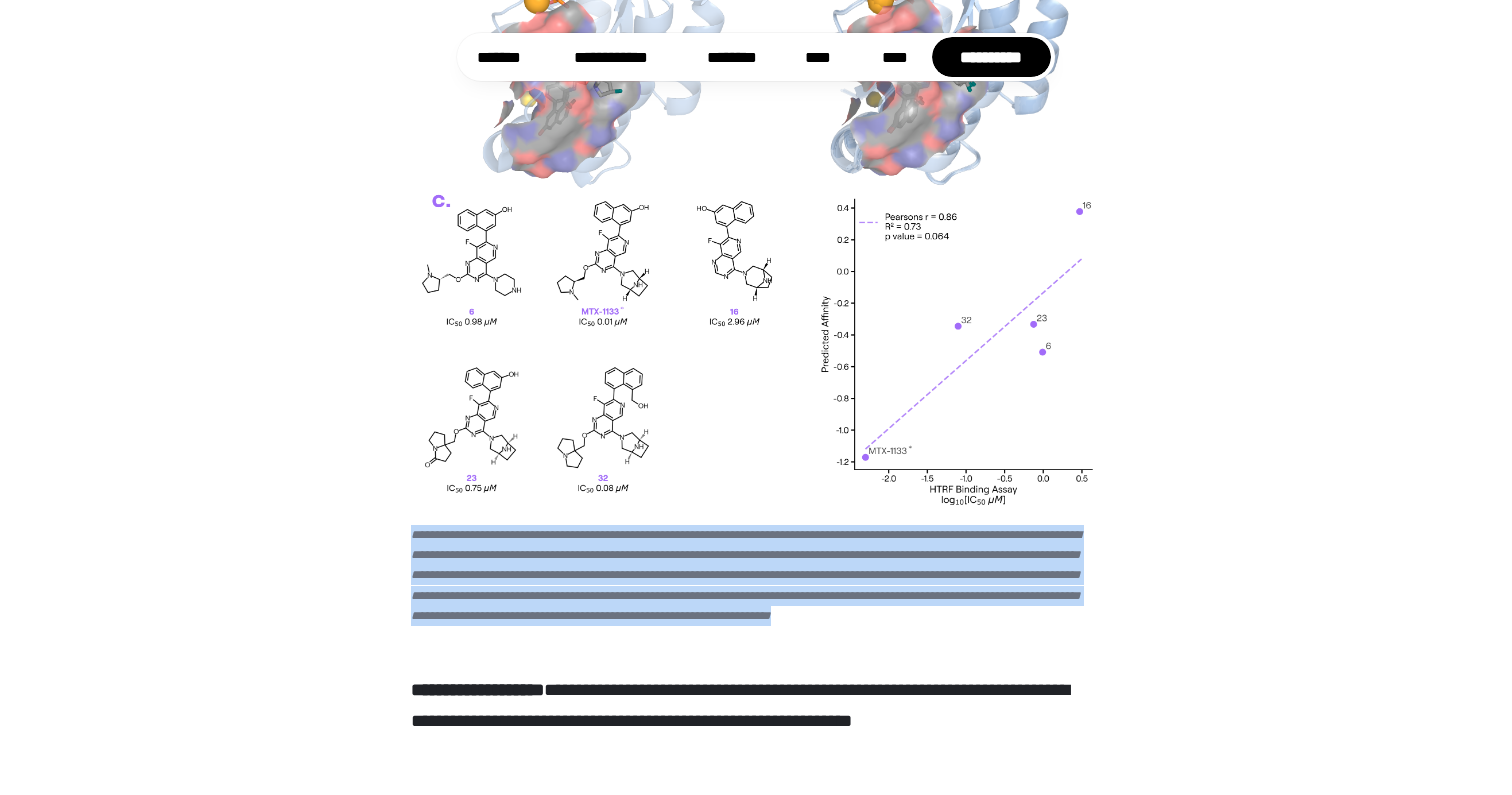 click on "**********" at bounding box center (746, 575) 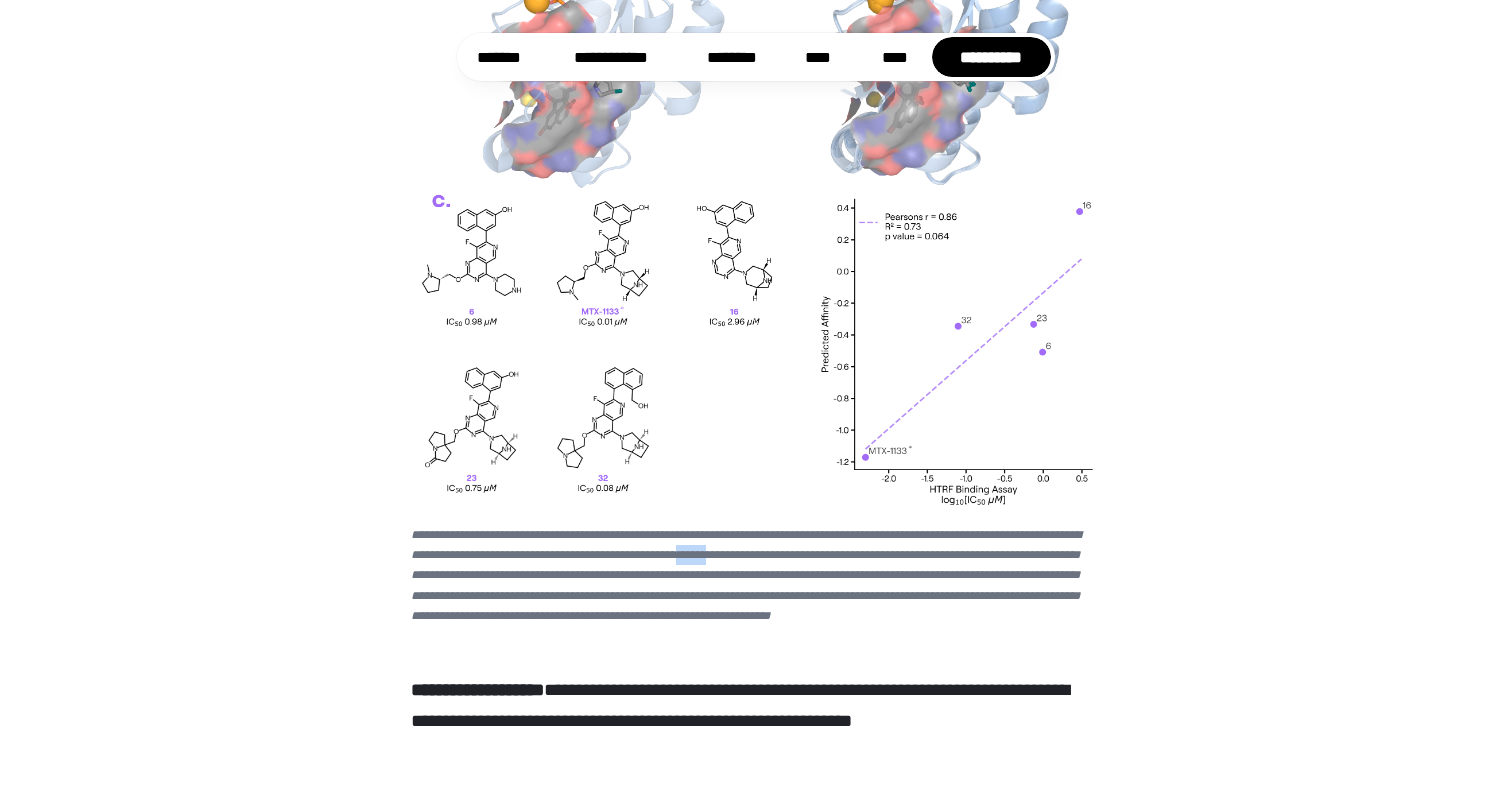 click on "**********" at bounding box center [746, 575] 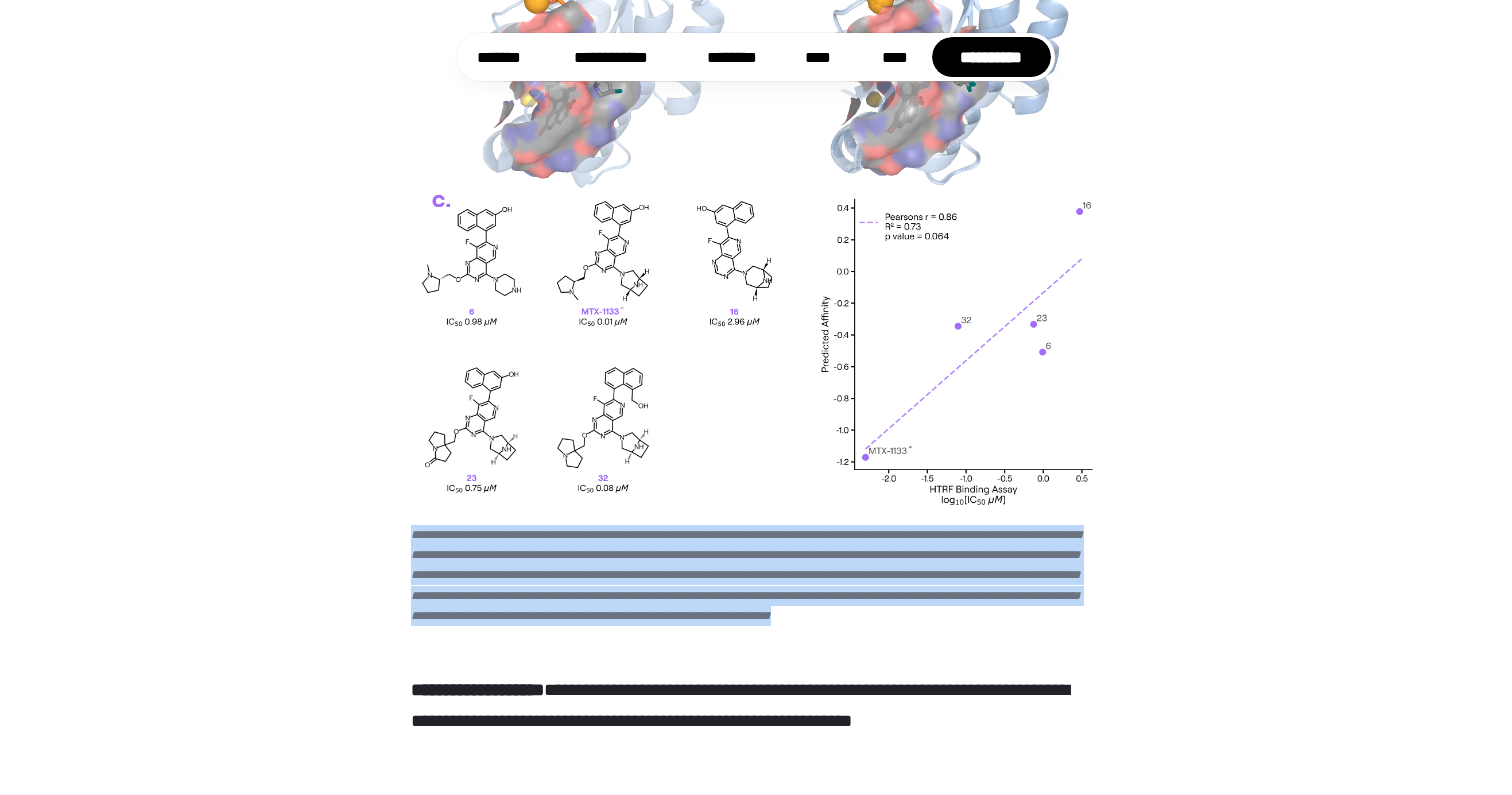 click on "**********" at bounding box center [746, 575] 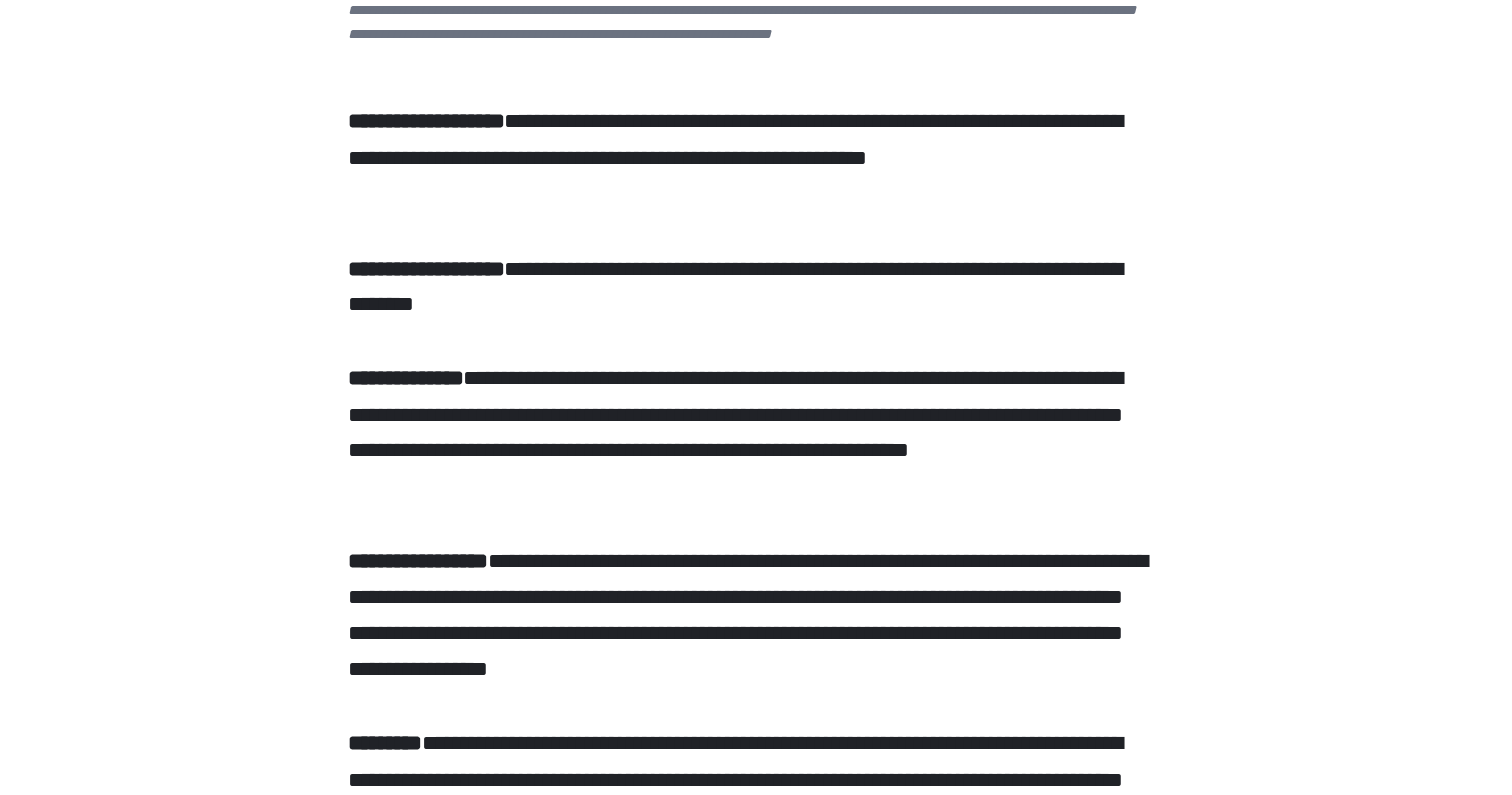 scroll, scrollTop: 2380, scrollLeft: 0, axis: vertical 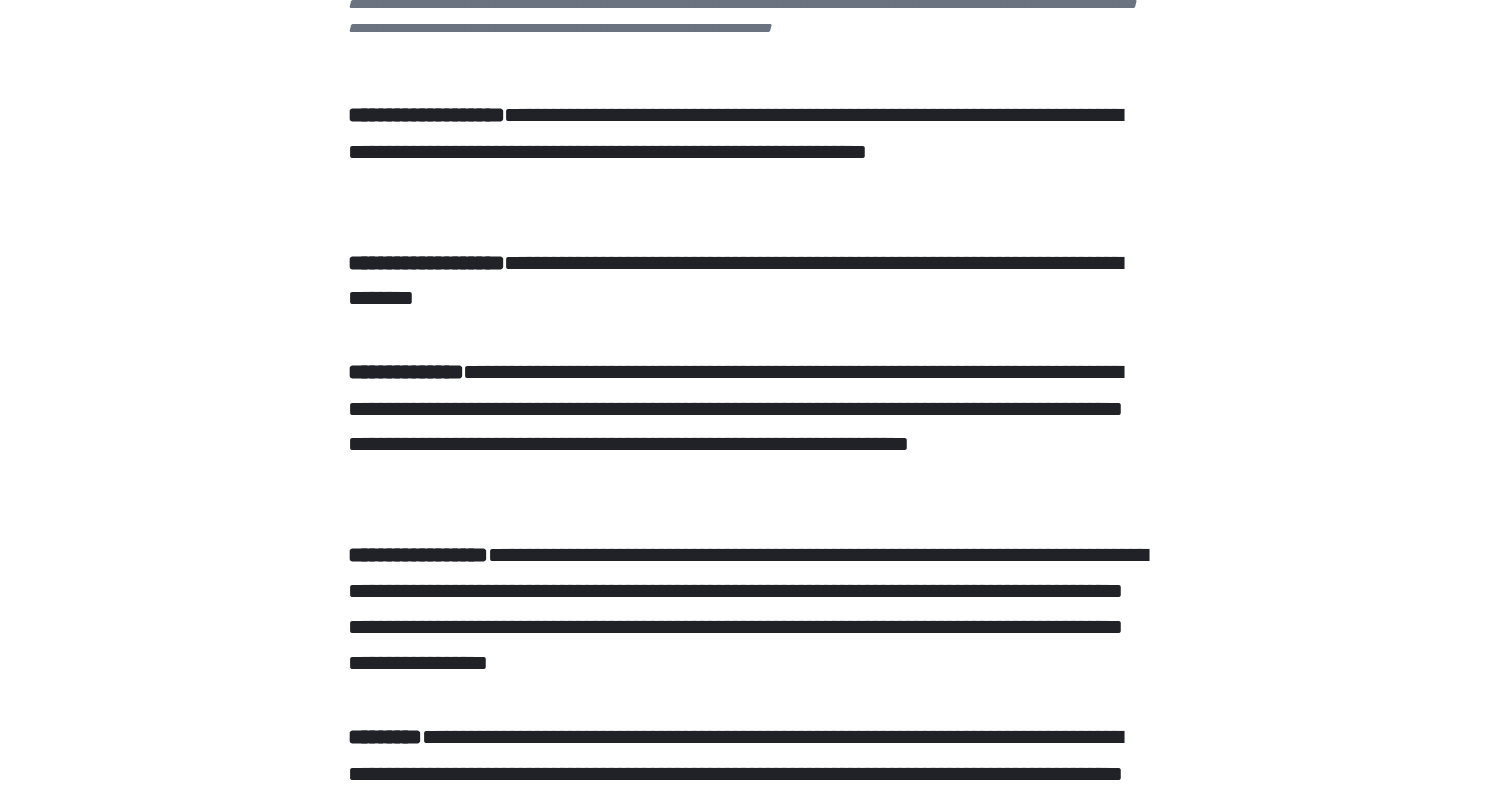 click on "**********" at bounding box center (756, 482) 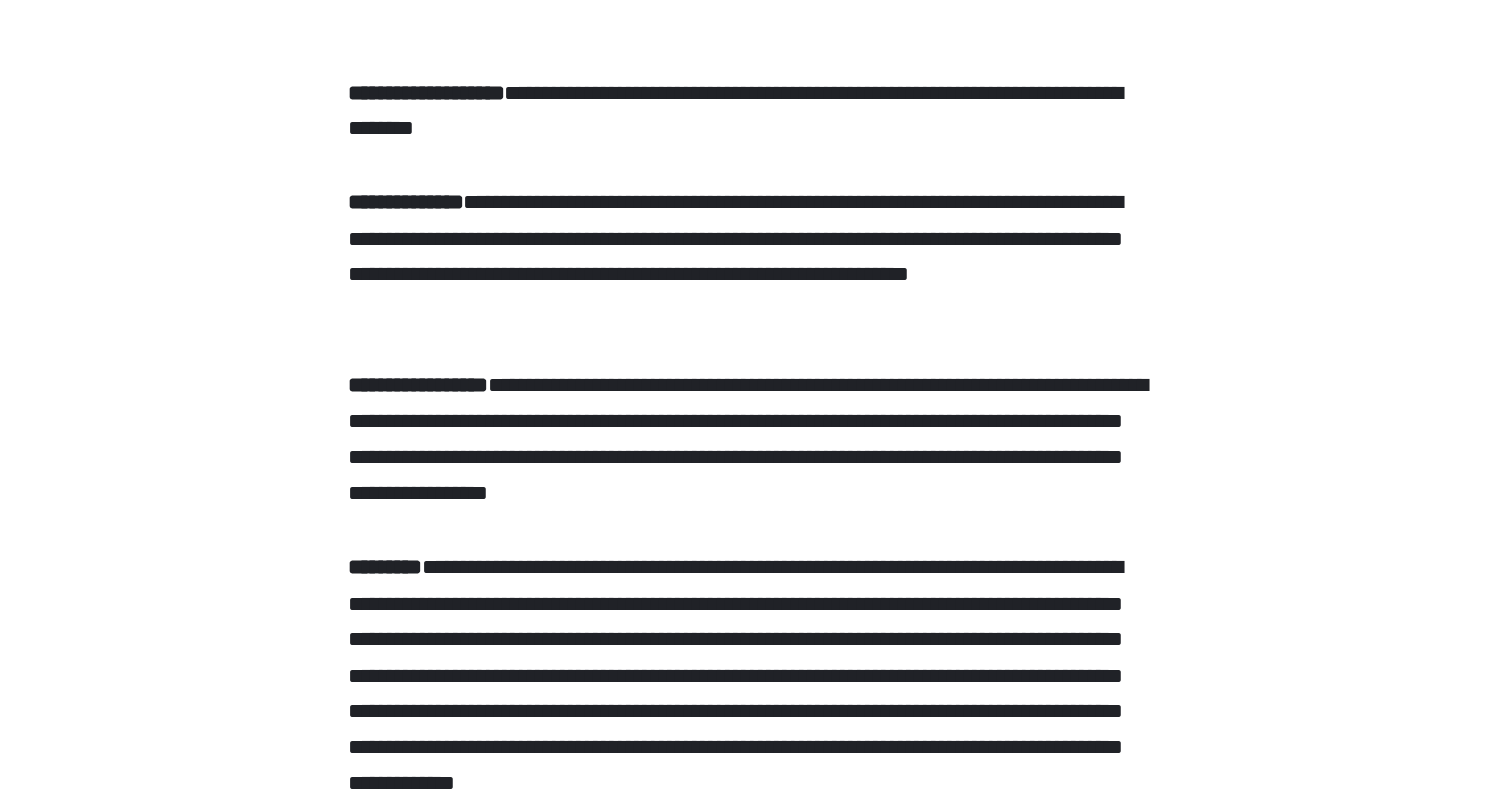 scroll, scrollTop: 2537, scrollLeft: 0, axis: vertical 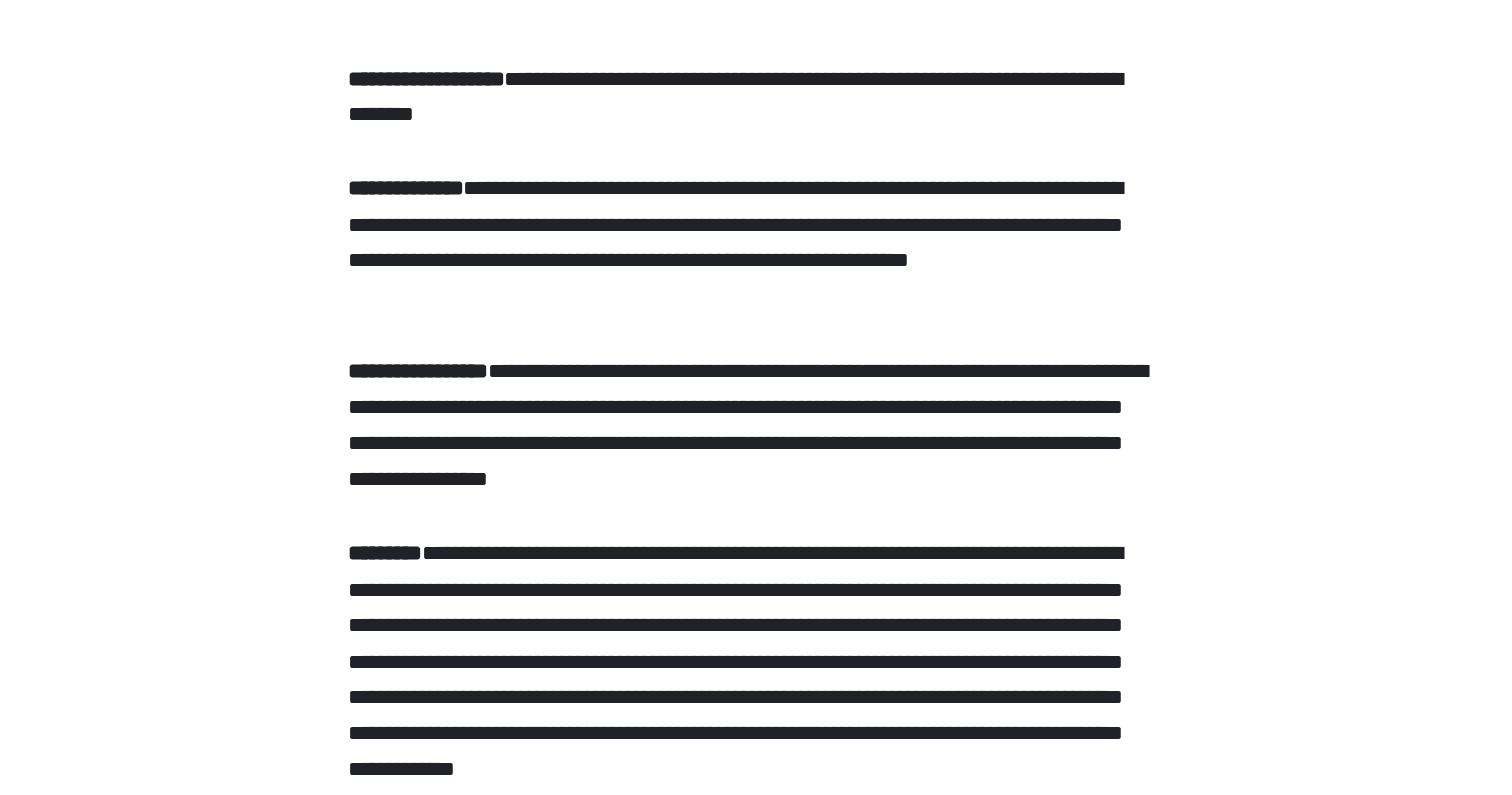 click on "**********" at bounding box center [756, 325] 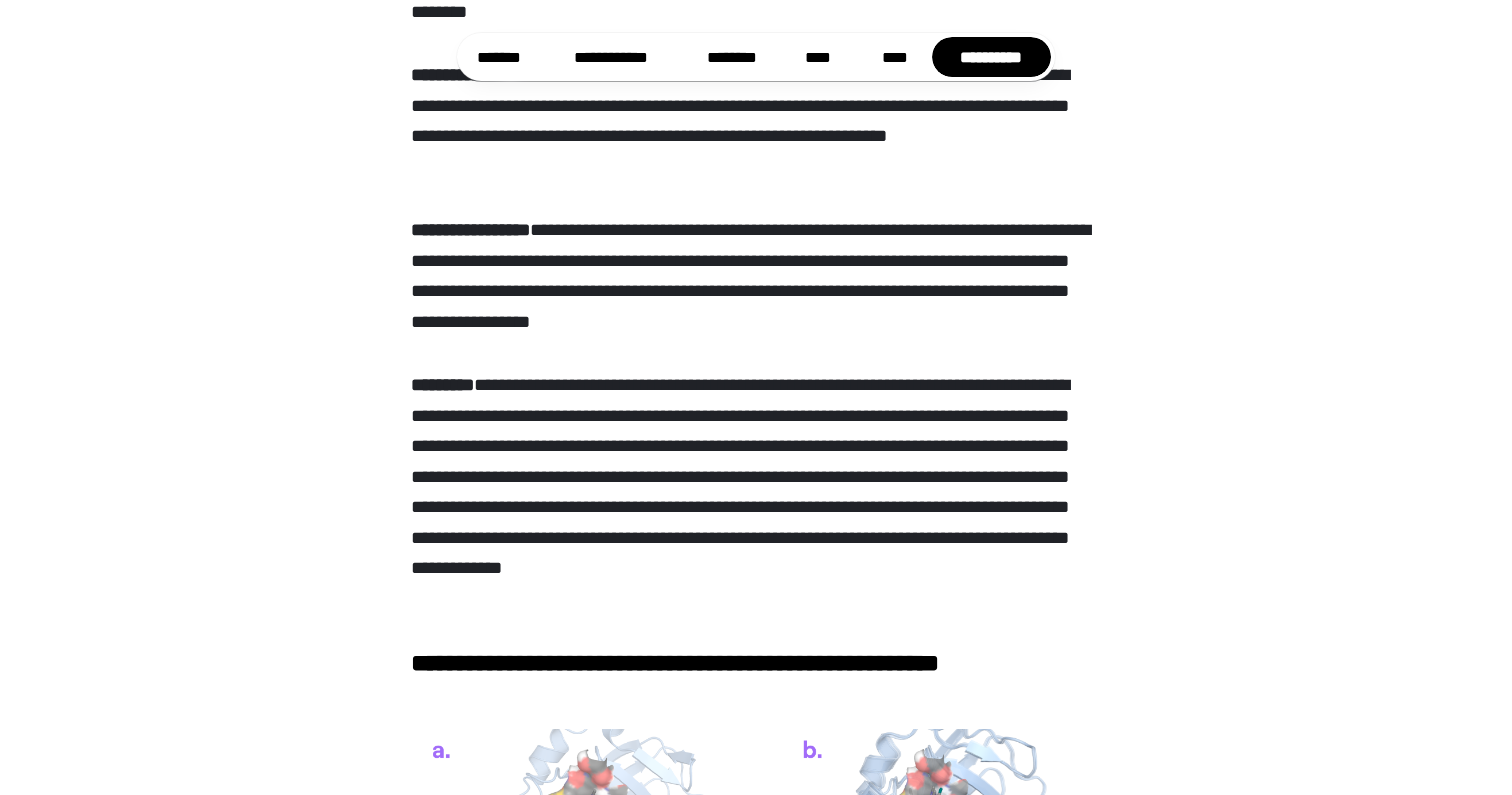 scroll, scrollTop: 2744, scrollLeft: 0, axis: vertical 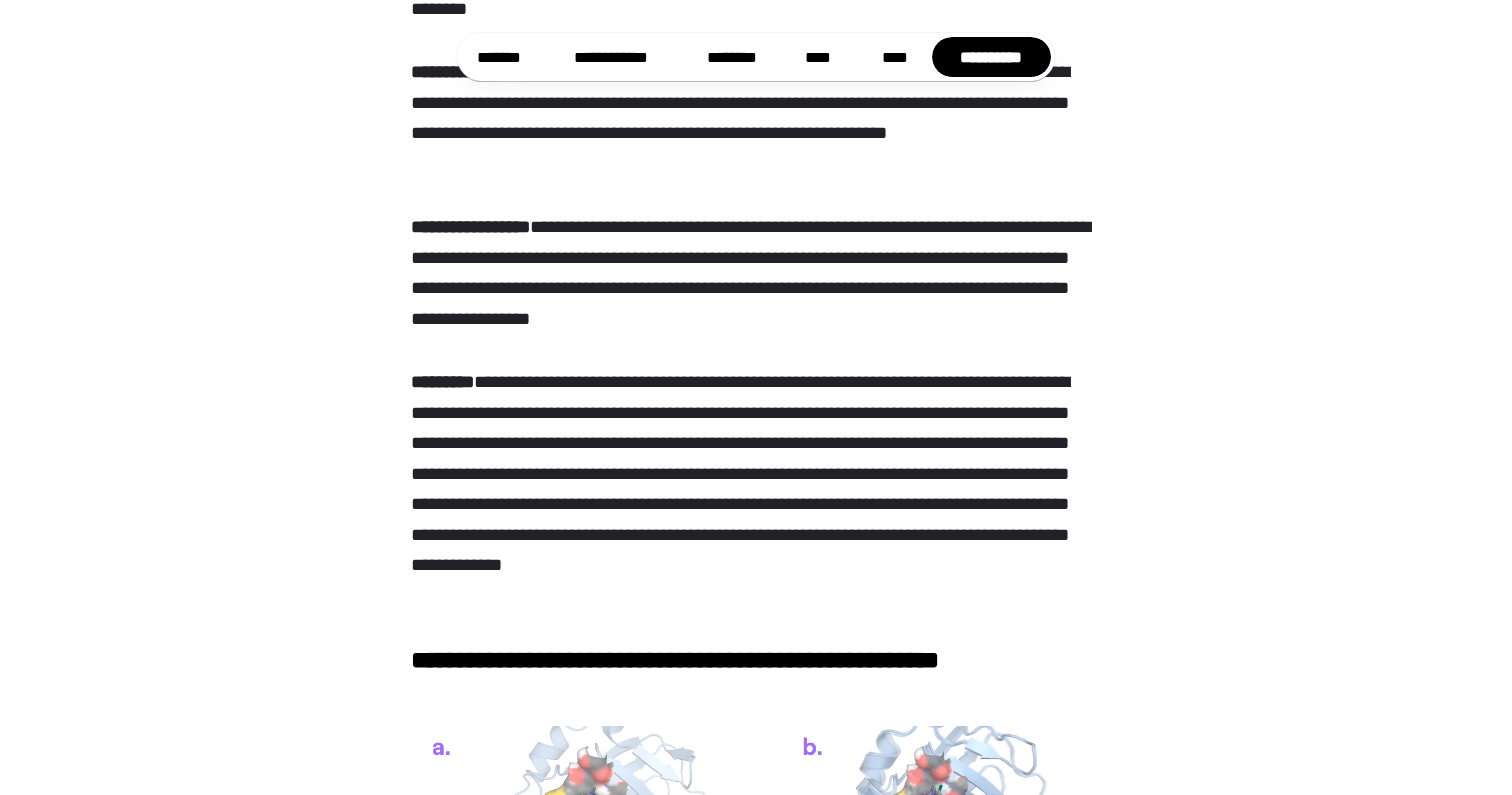 click on "**********" at bounding box center [756, 489] 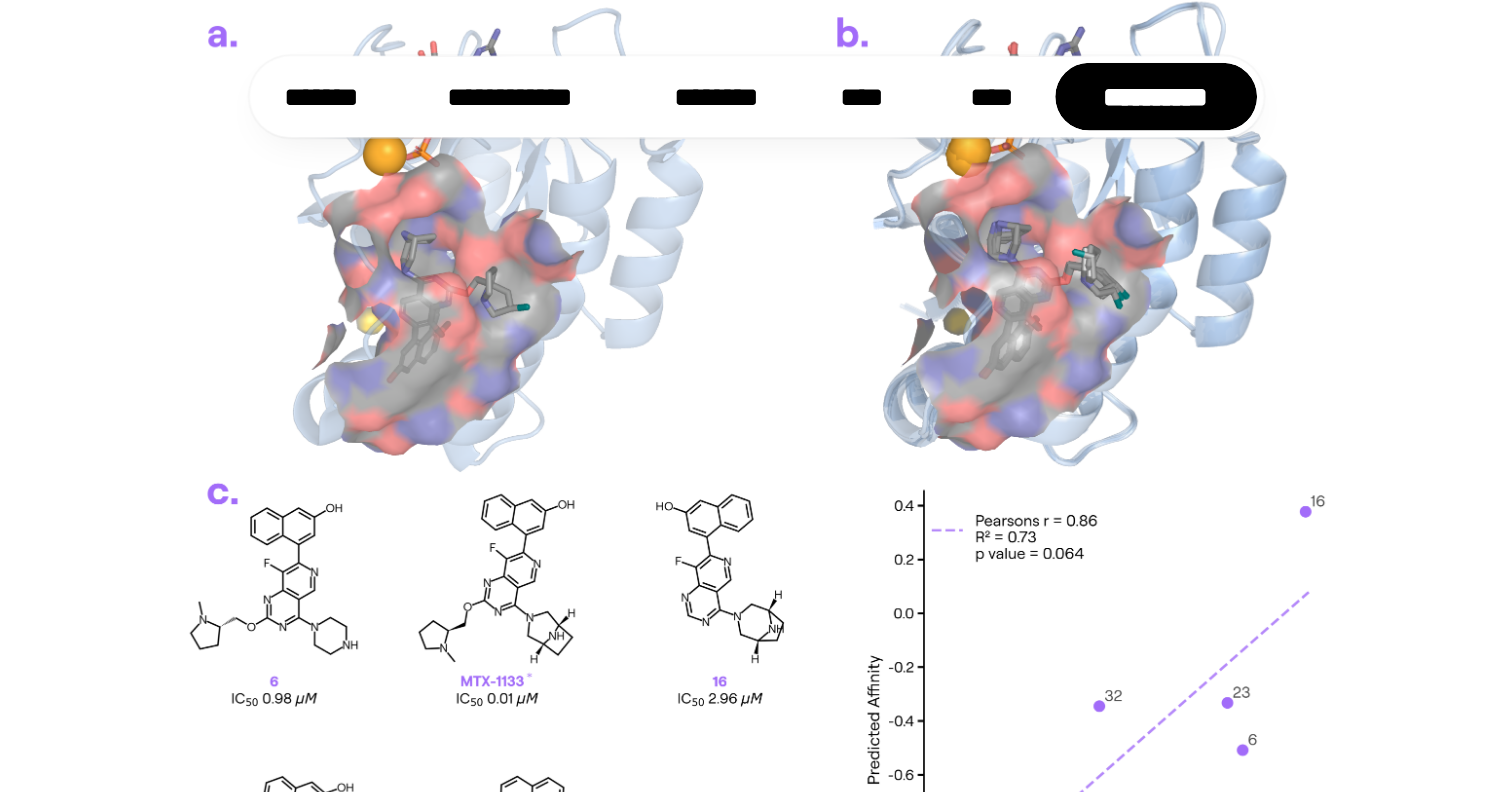 scroll, scrollTop: 1817, scrollLeft: 0, axis: vertical 